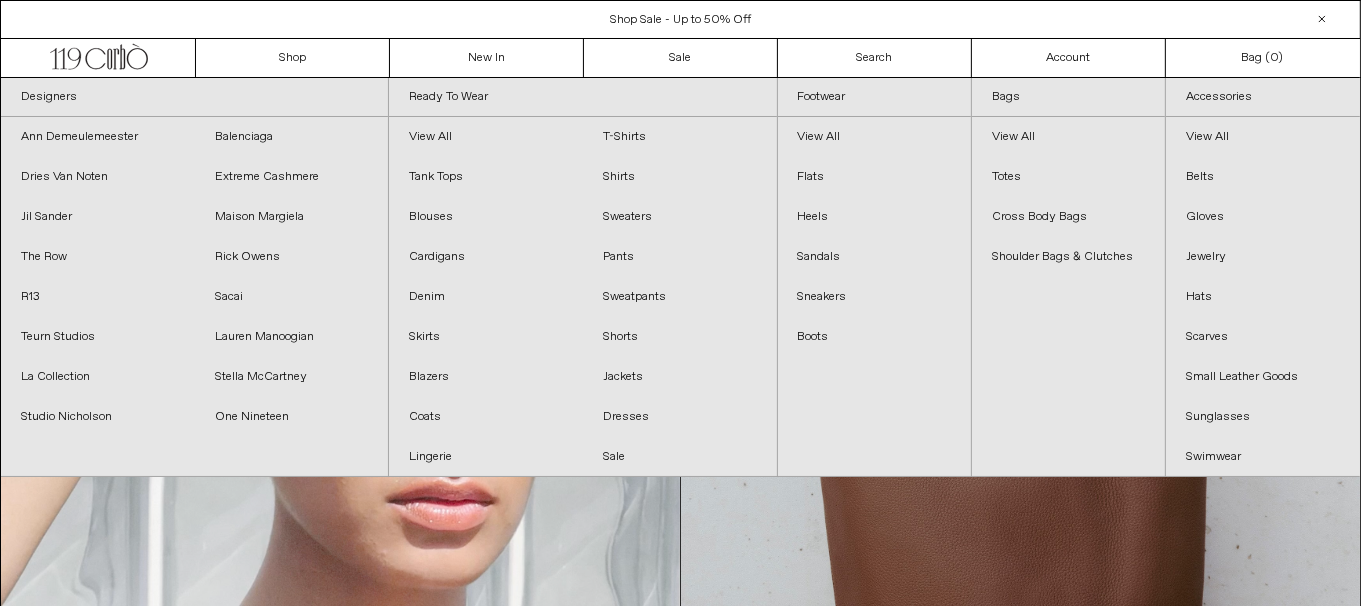 scroll, scrollTop: 0, scrollLeft: 0, axis: both 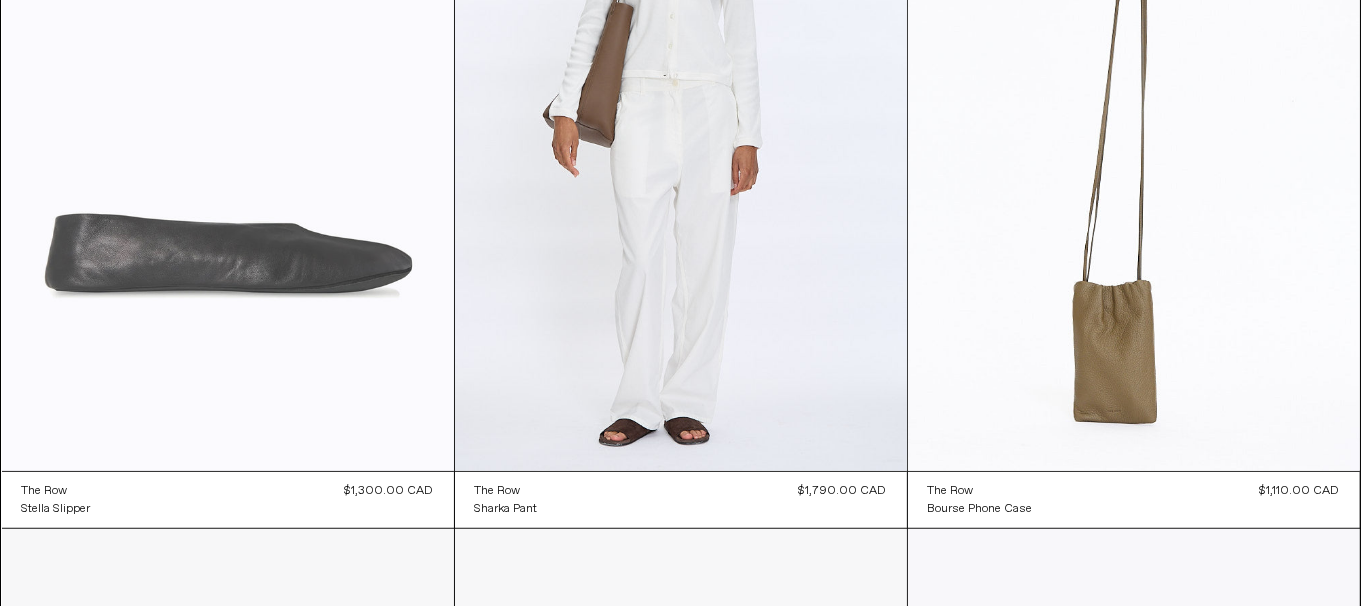 click at bounding box center [228, 132] 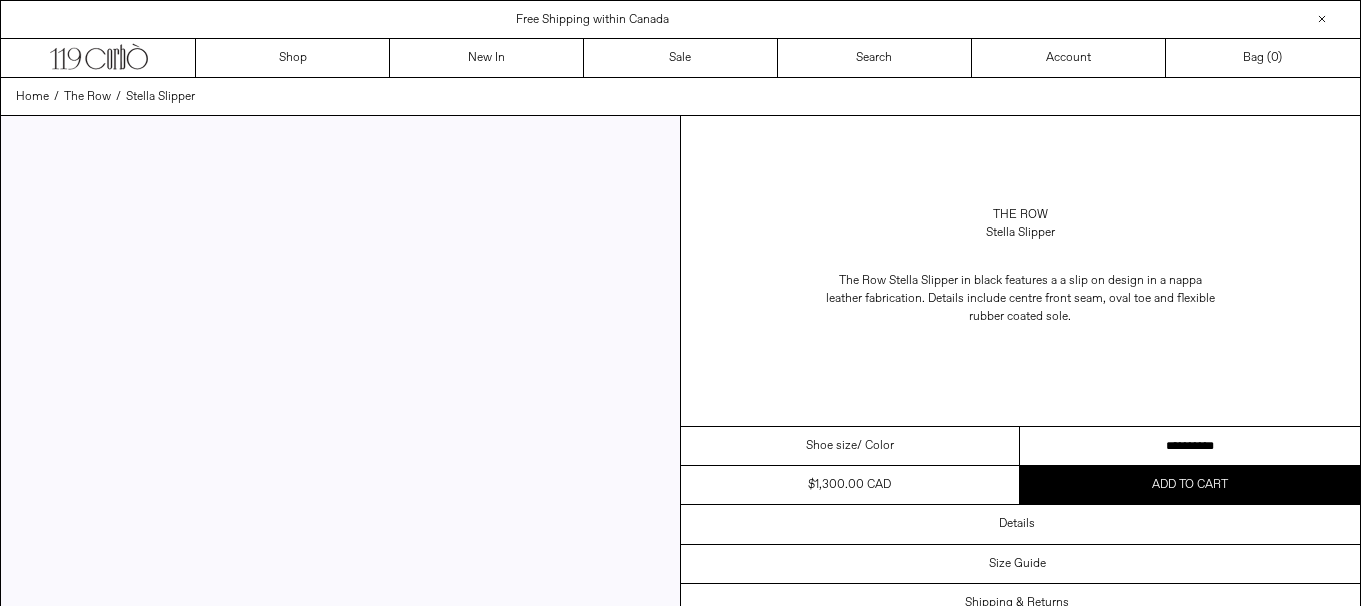 scroll, scrollTop: 0, scrollLeft: 0, axis: both 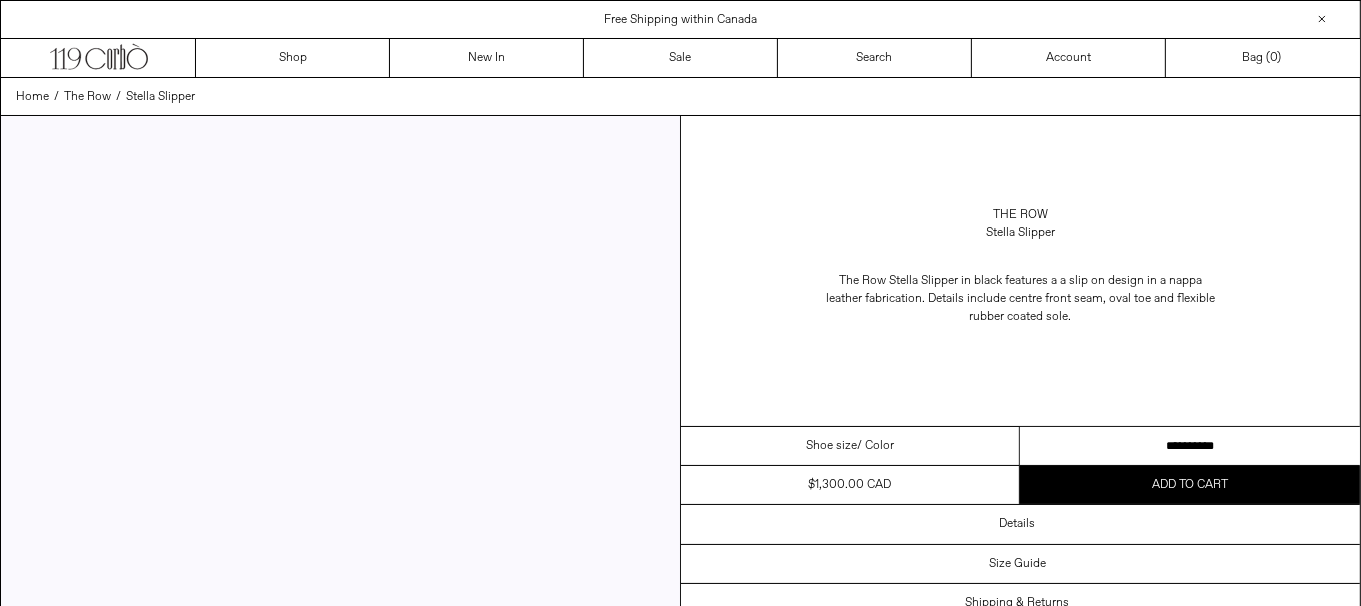 click on "**********" at bounding box center (1190, 446) 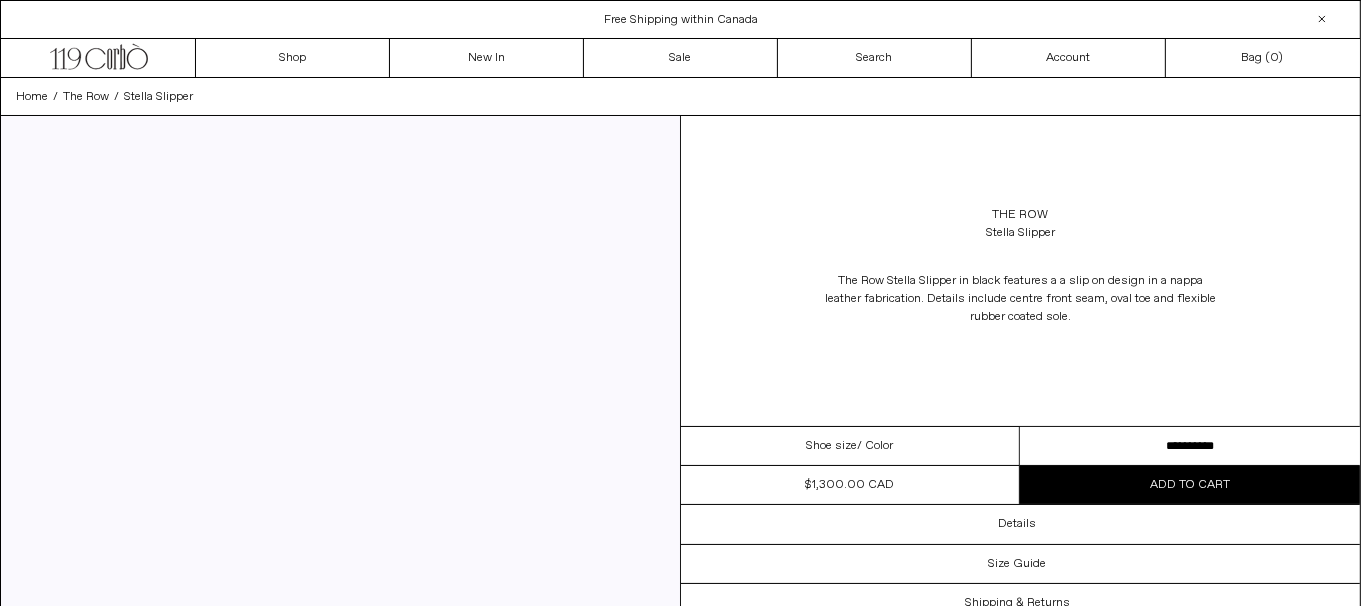 scroll, scrollTop: 0, scrollLeft: 0, axis: both 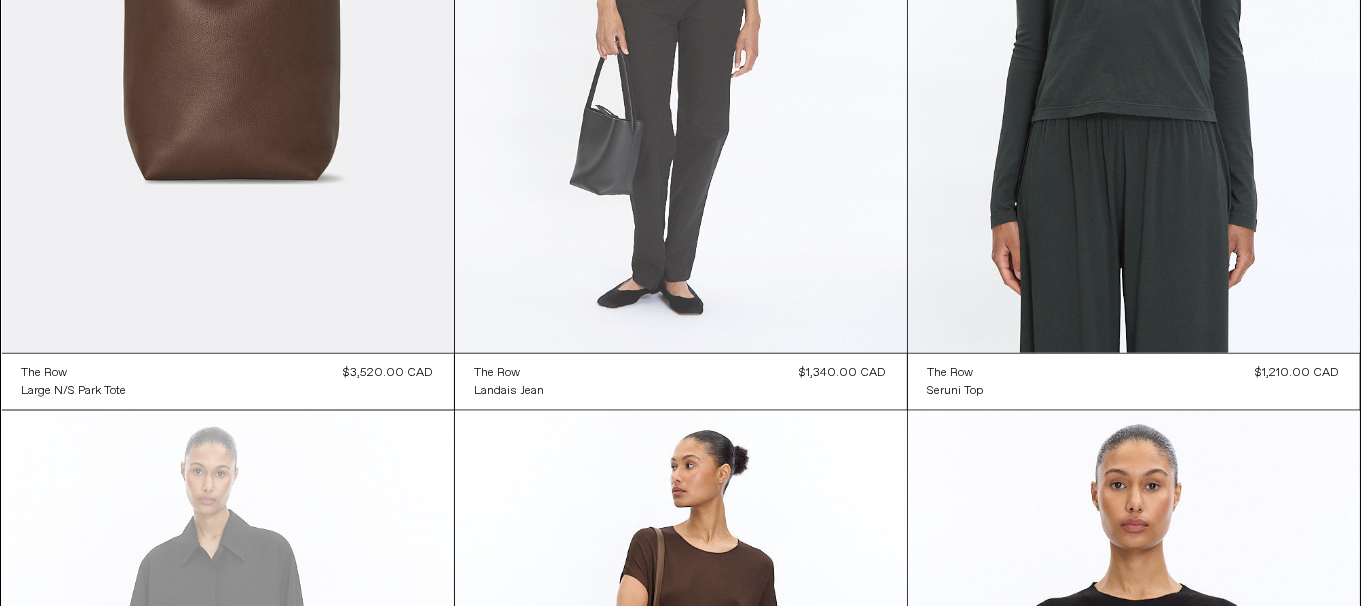 click at bounding box center [681, 14] 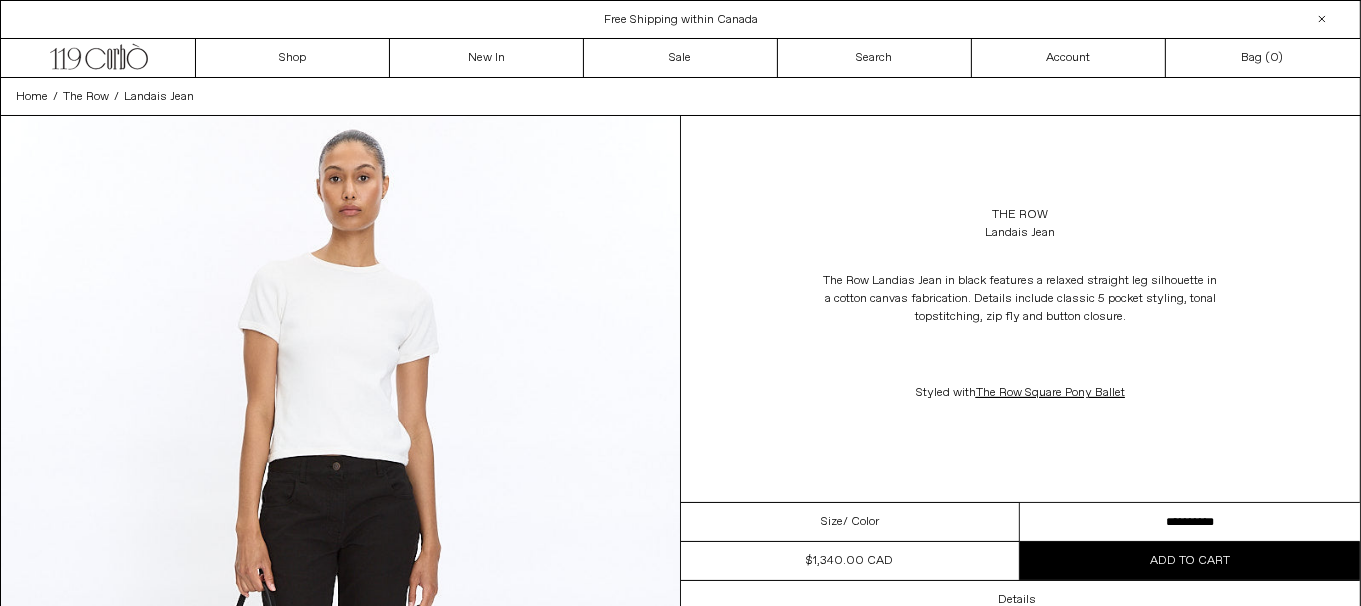 scroll, scrollTop: 0, scrollLeft: 0, axis: both 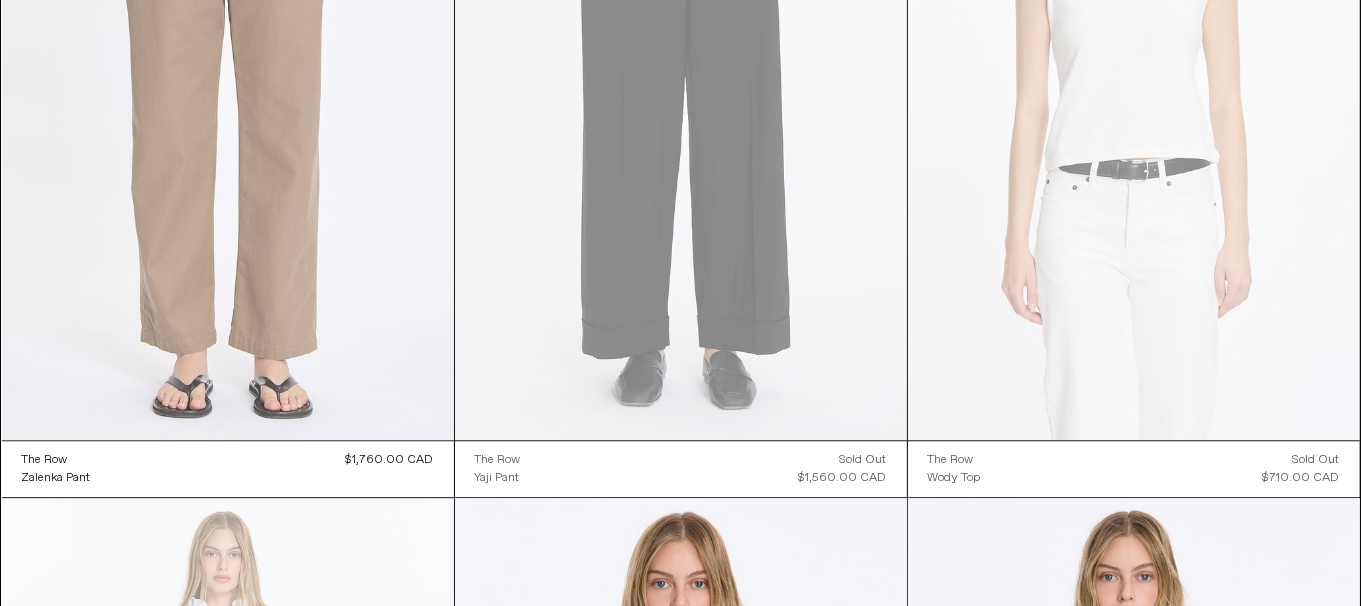 click at bounding box center [228, 101] 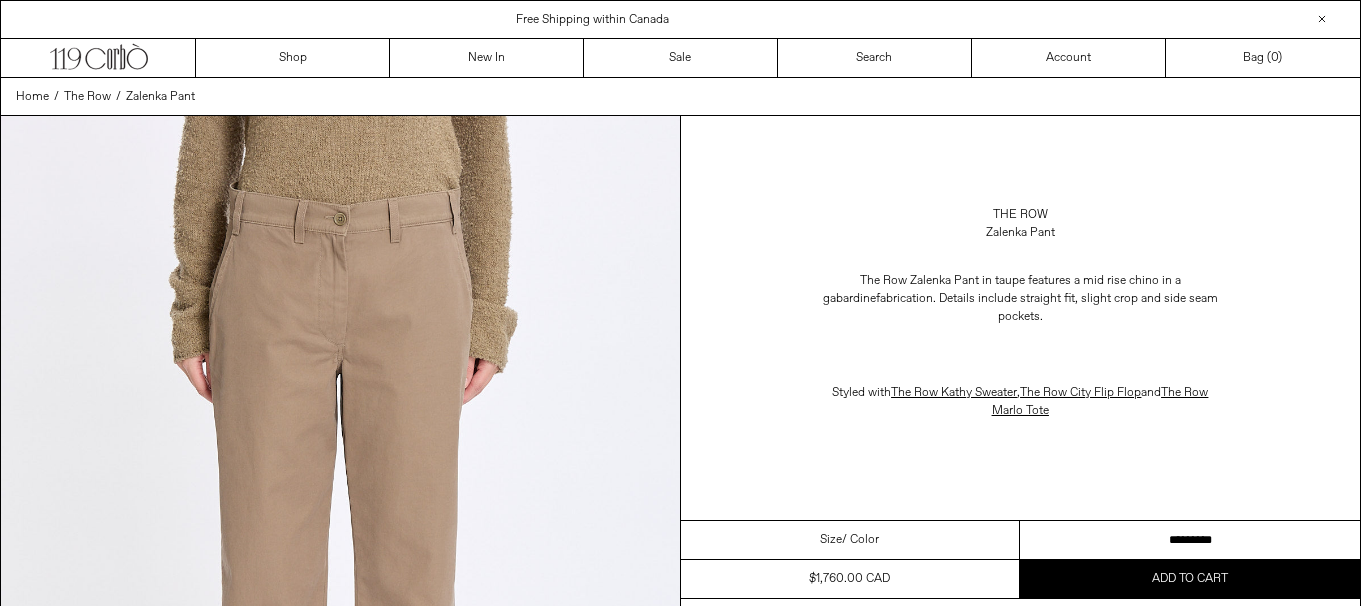 scroll, scrollTop: 0, scrollLeft: 0, axis: both 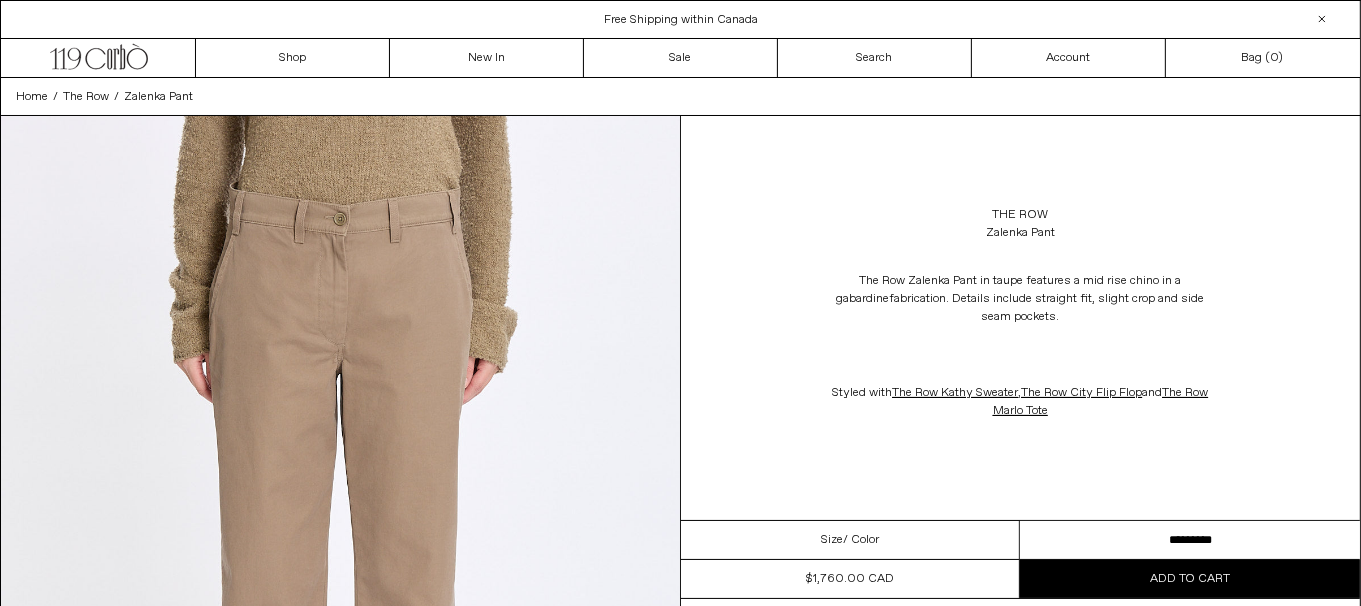 click on "**********" at bounding box center (1190, 540) 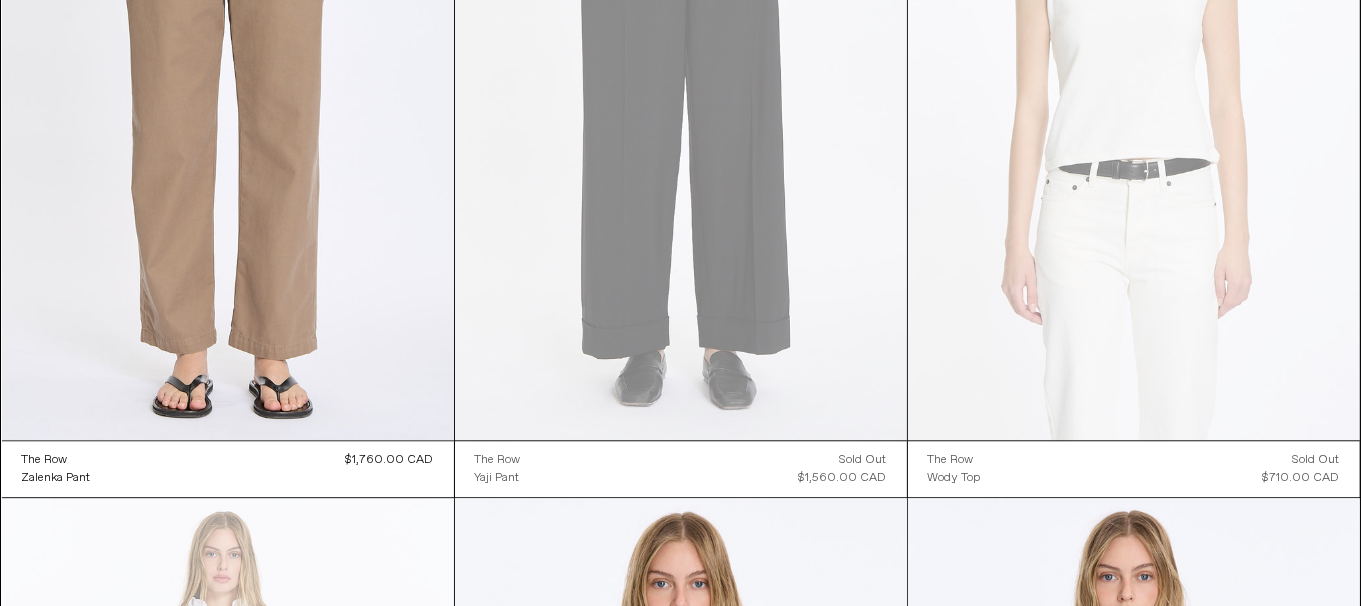 scroll, scrollTop: 0, scrollLeft: 0, axis: both 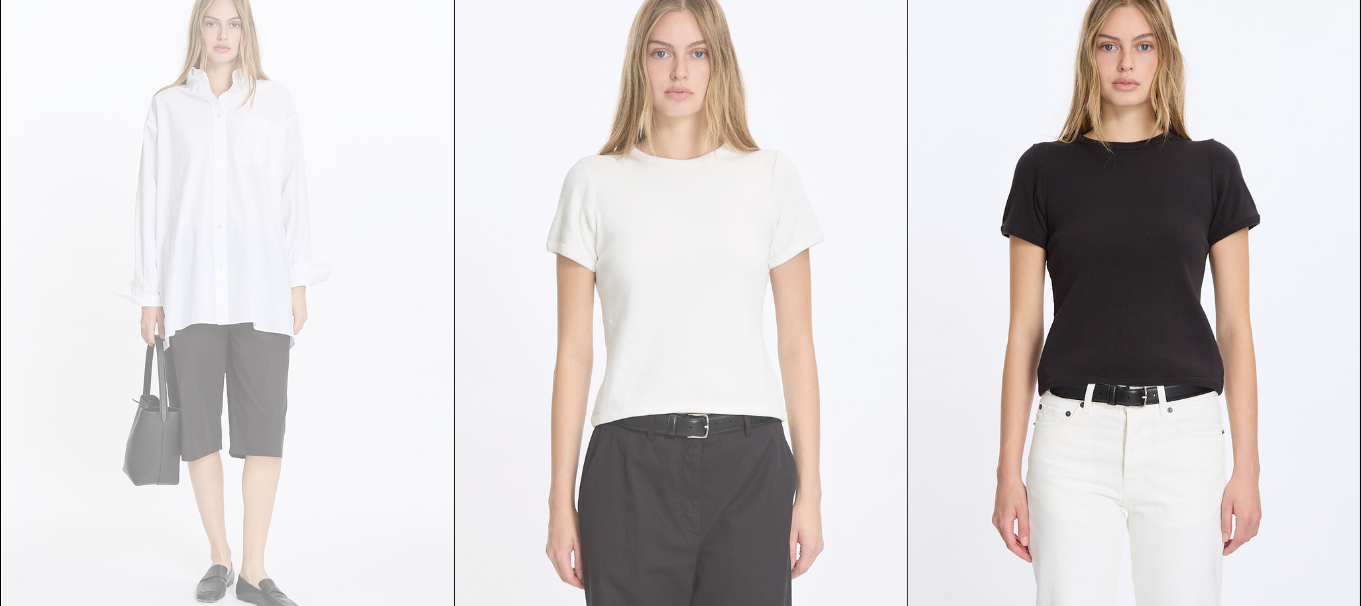 click at bounding box center (681, 307) 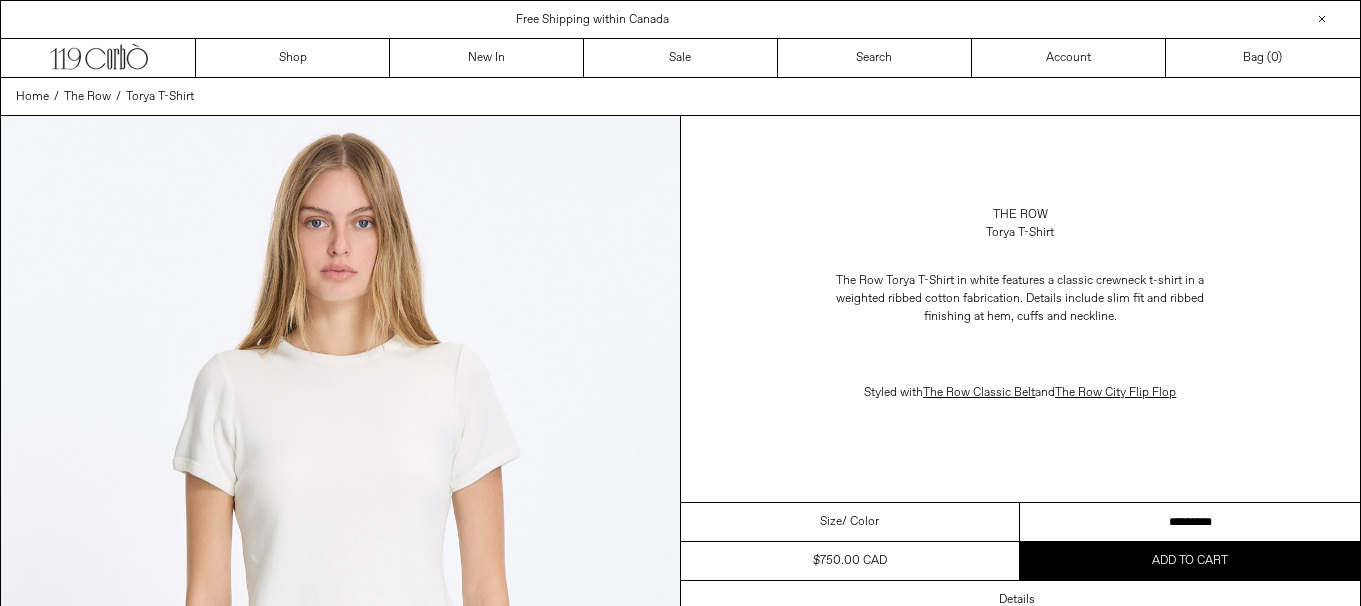 scroll, scrollTop: 0, scrollLeft: 0, axis: both 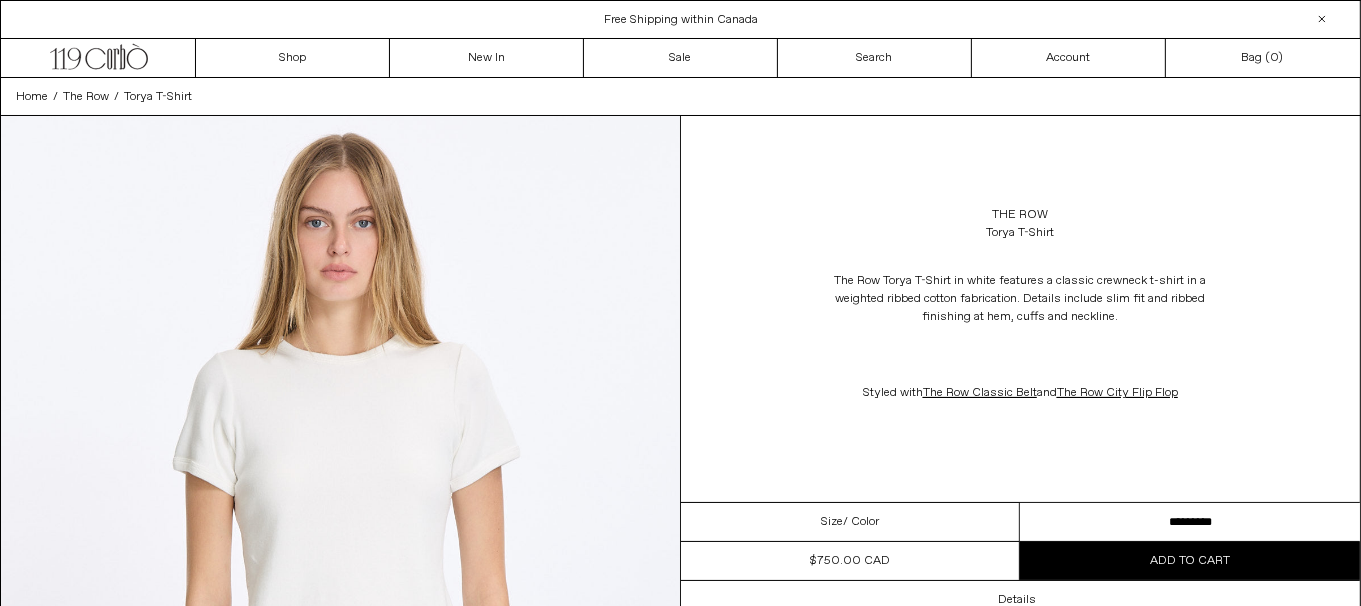click on "**********" at bounding box center [1190, 522] 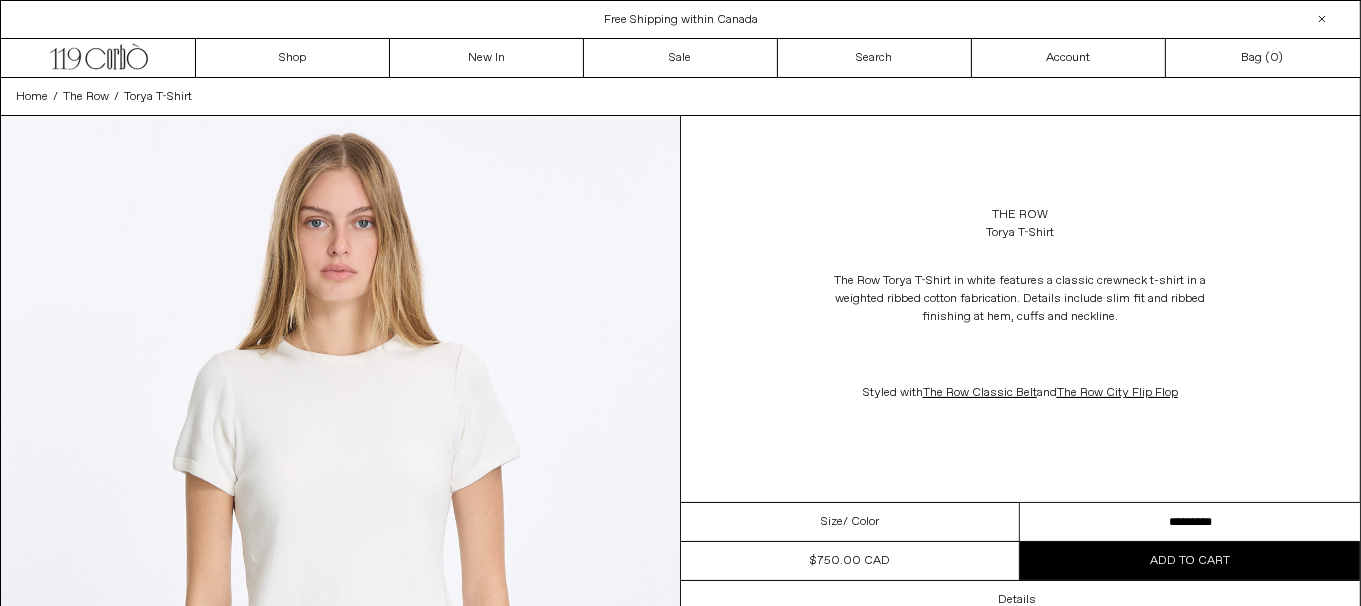 scroll, scrollTop: 0, scrollLeft: 0, axis: both 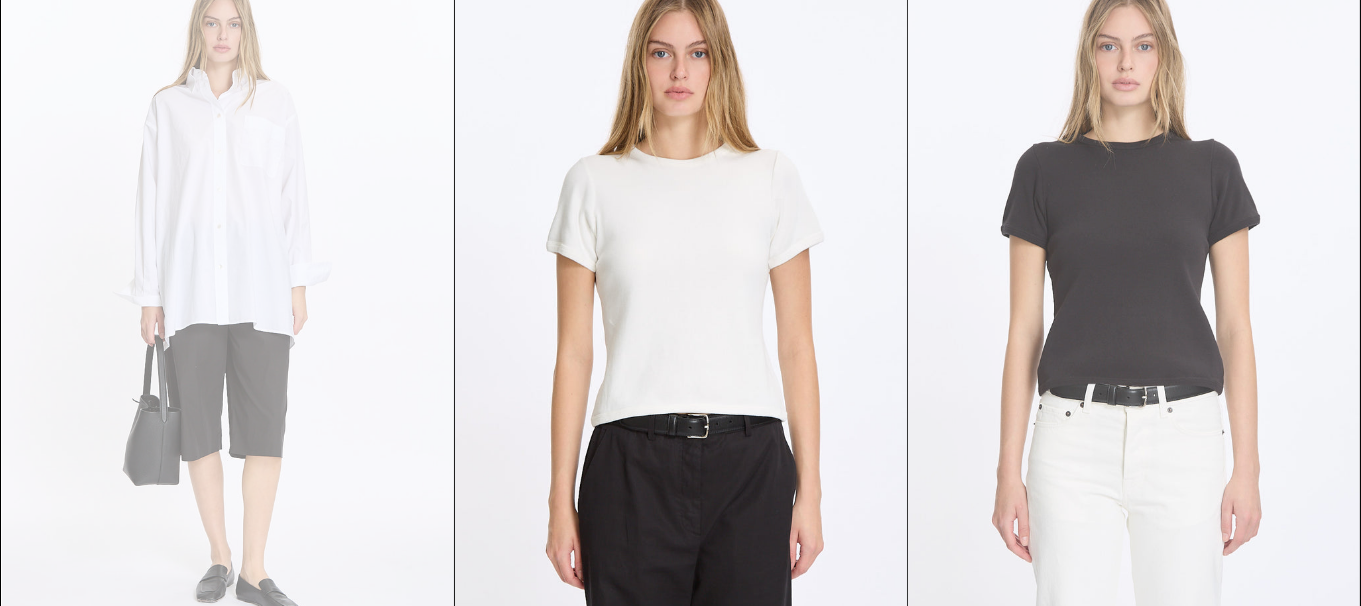 click at bounding box center (1134, 307) 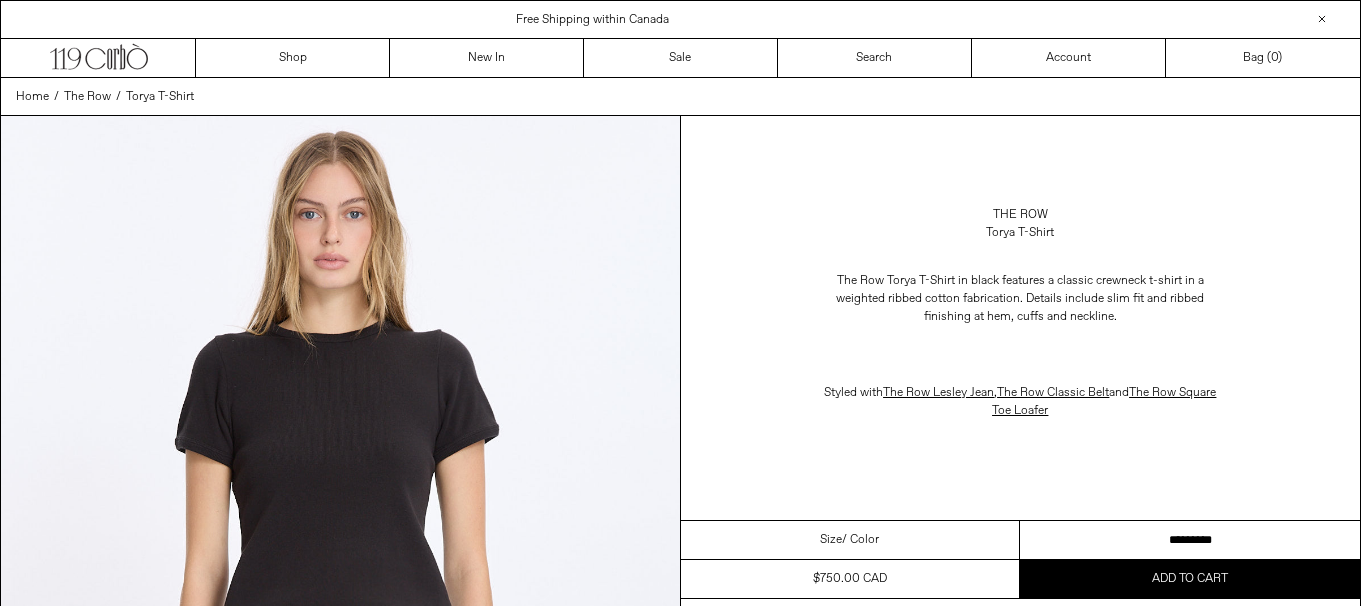 scroll, scrollTop: 0, scrollLeft: 0, axis: both 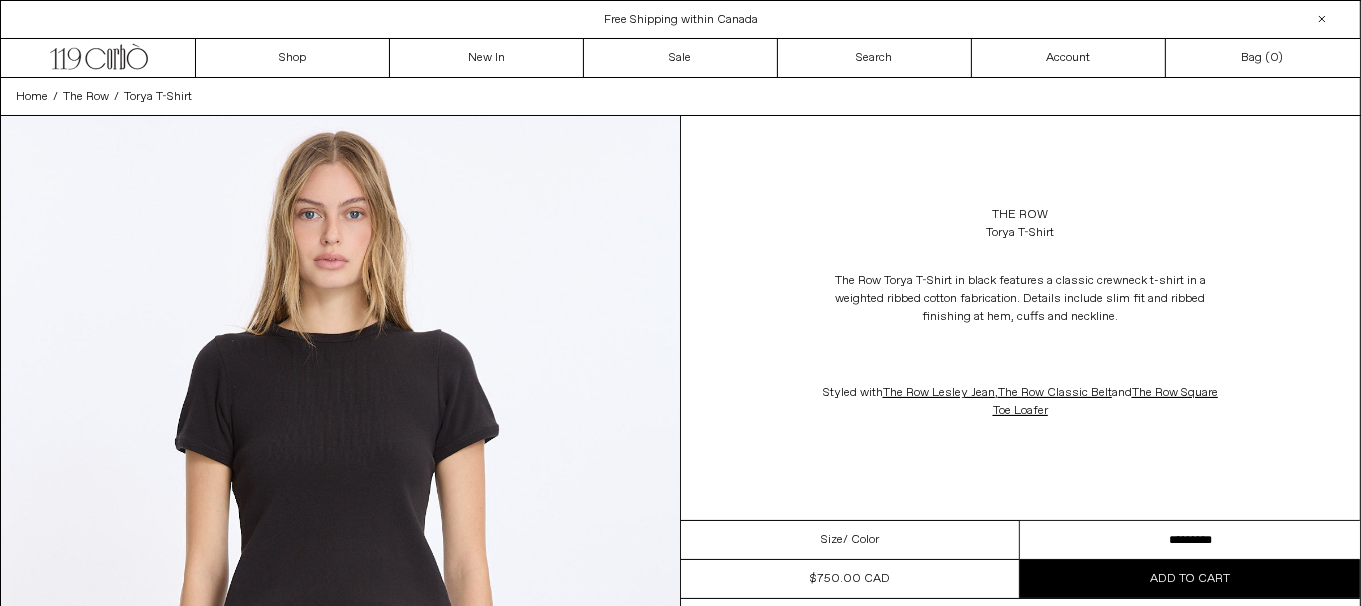 click on "**********" at bounding box center (1190, 540) 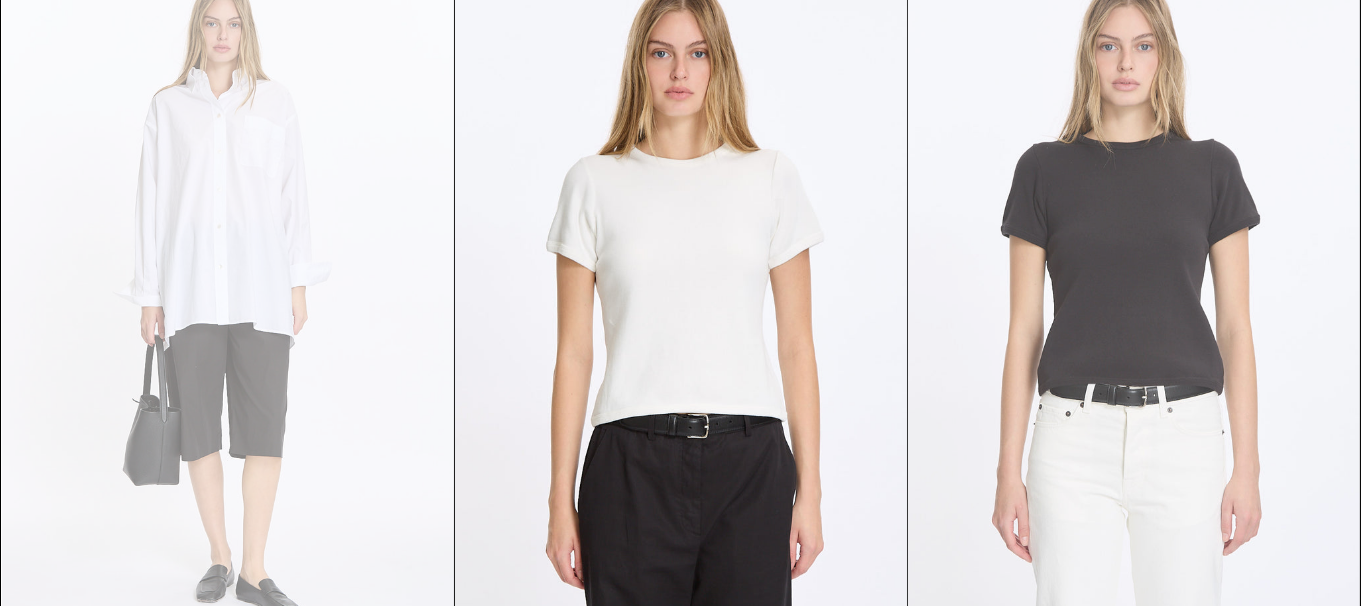 scroll, scrollTop: 0, scrollLeft: 0, axis: both 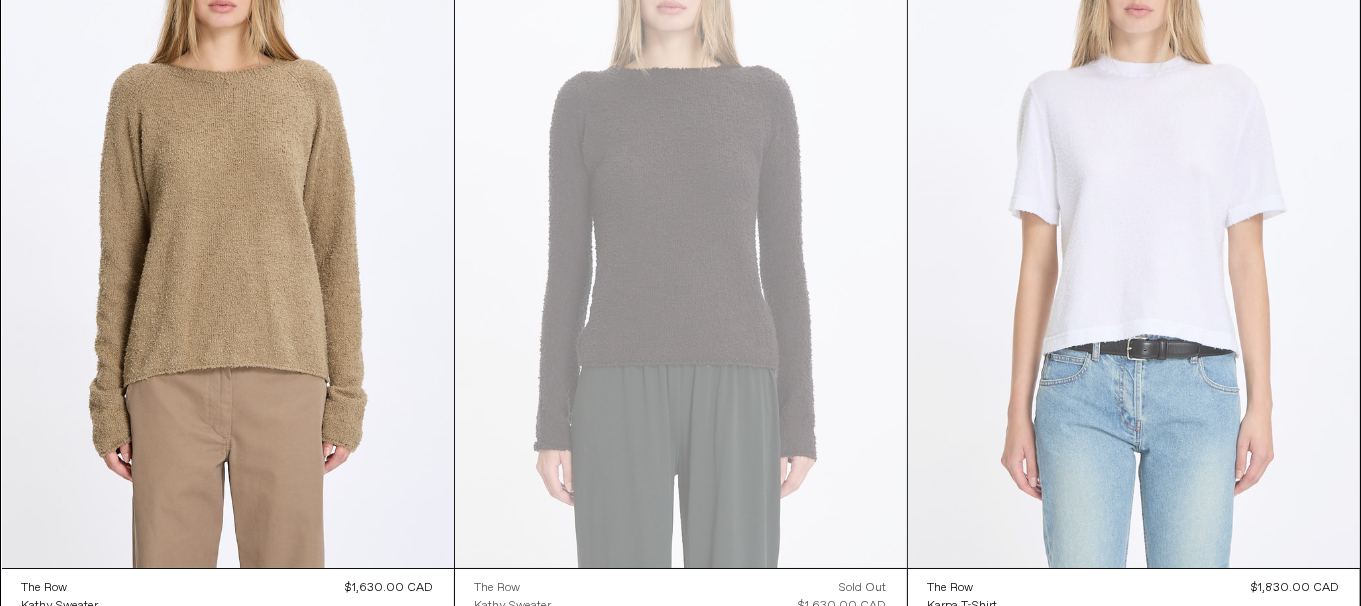 click at bounding box center (1134, 229) 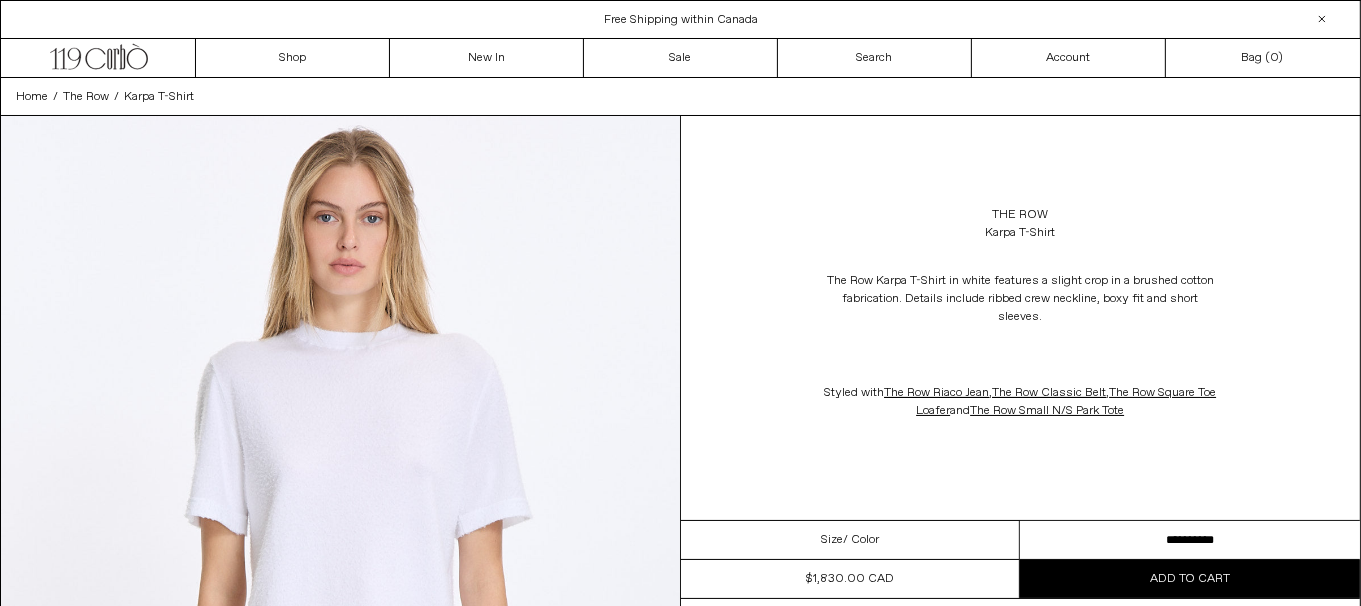 scroll, scrollTop: 0, scrollLeft: 0, axis: both 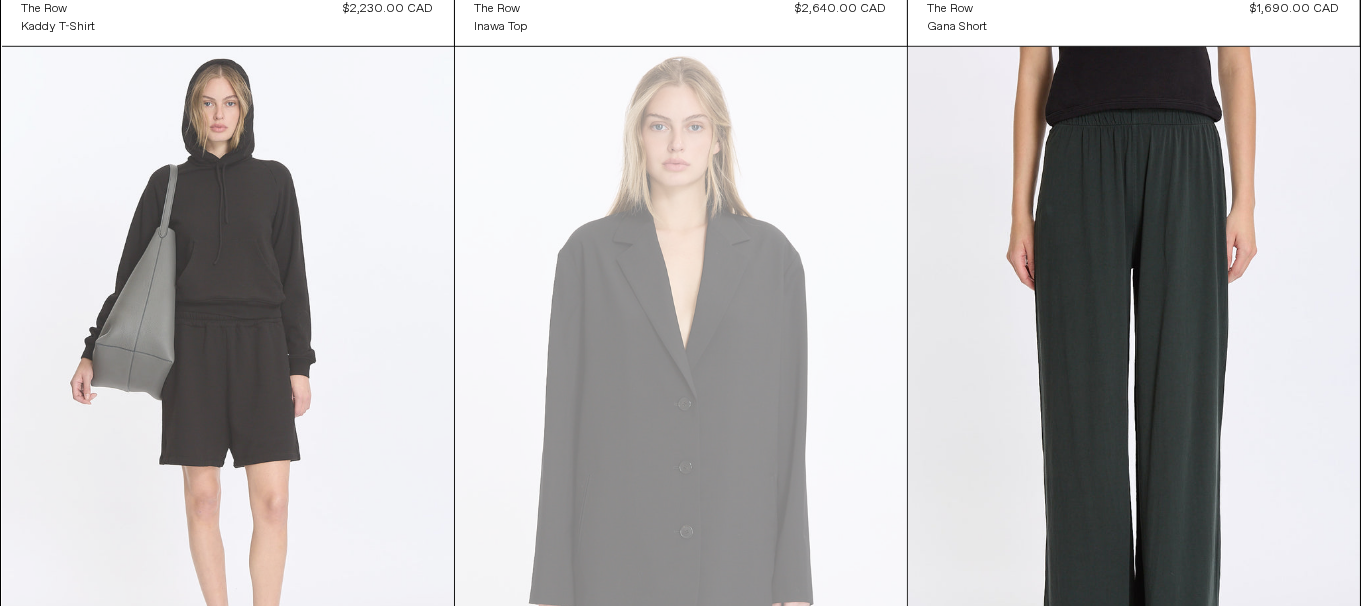 click at bounding box center (228, 386) 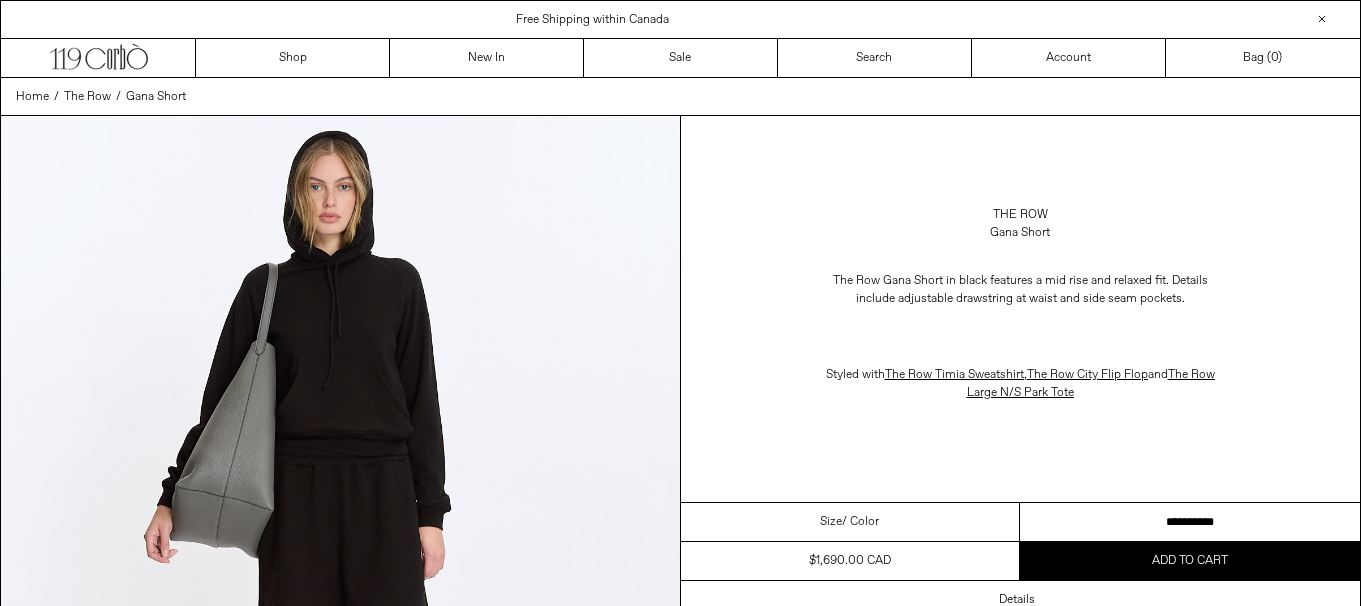 scroll, scrollTop: 0, scrollLeft: 0, axis: both 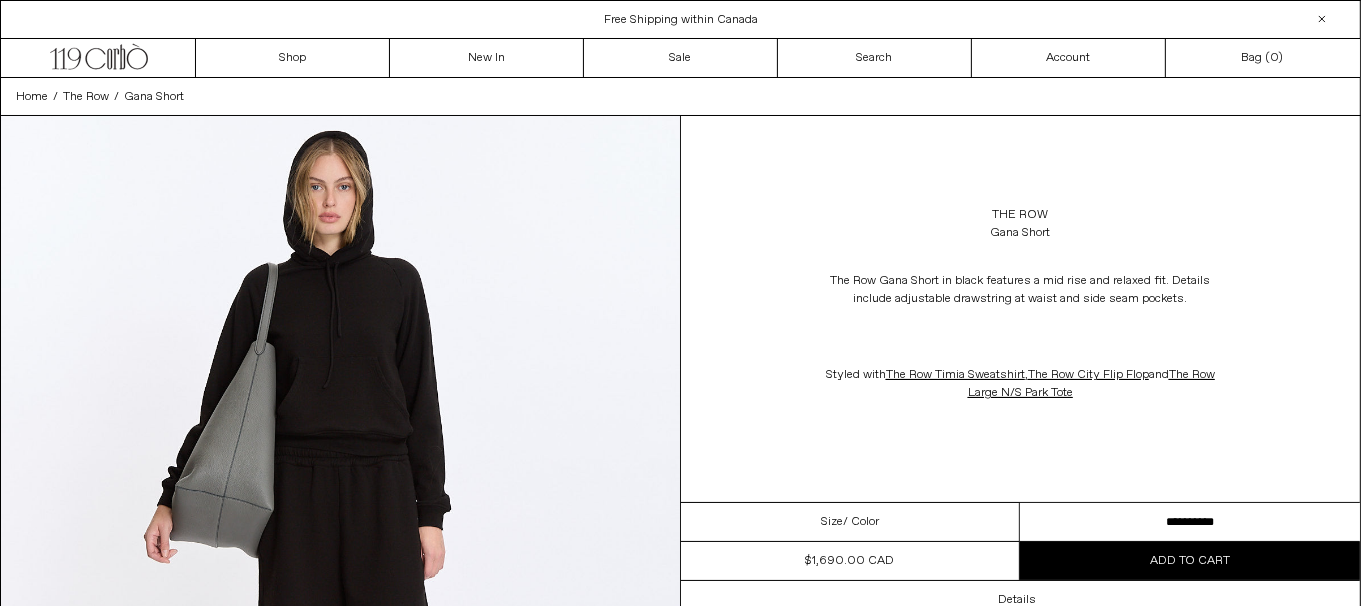 click on "**********" at bounding box center [1190, 522] 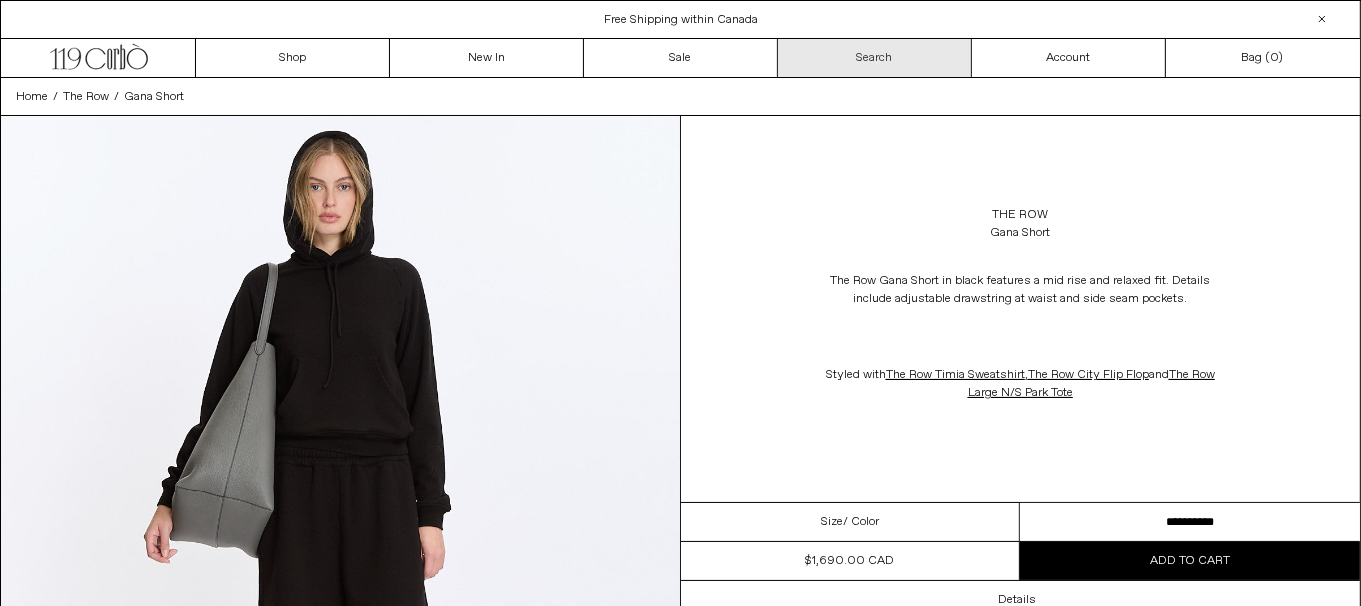 scroll, scrollTop: 0, scrollLeft: 0, axis: both 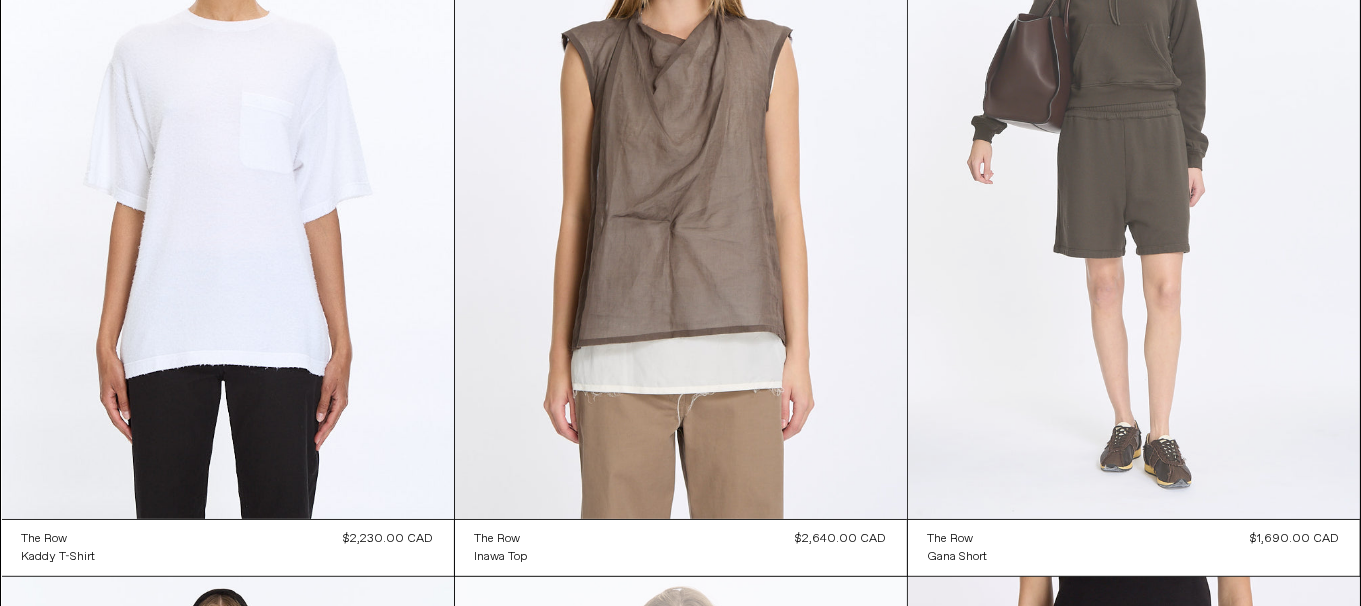 click at bounding box center [1134, 180] 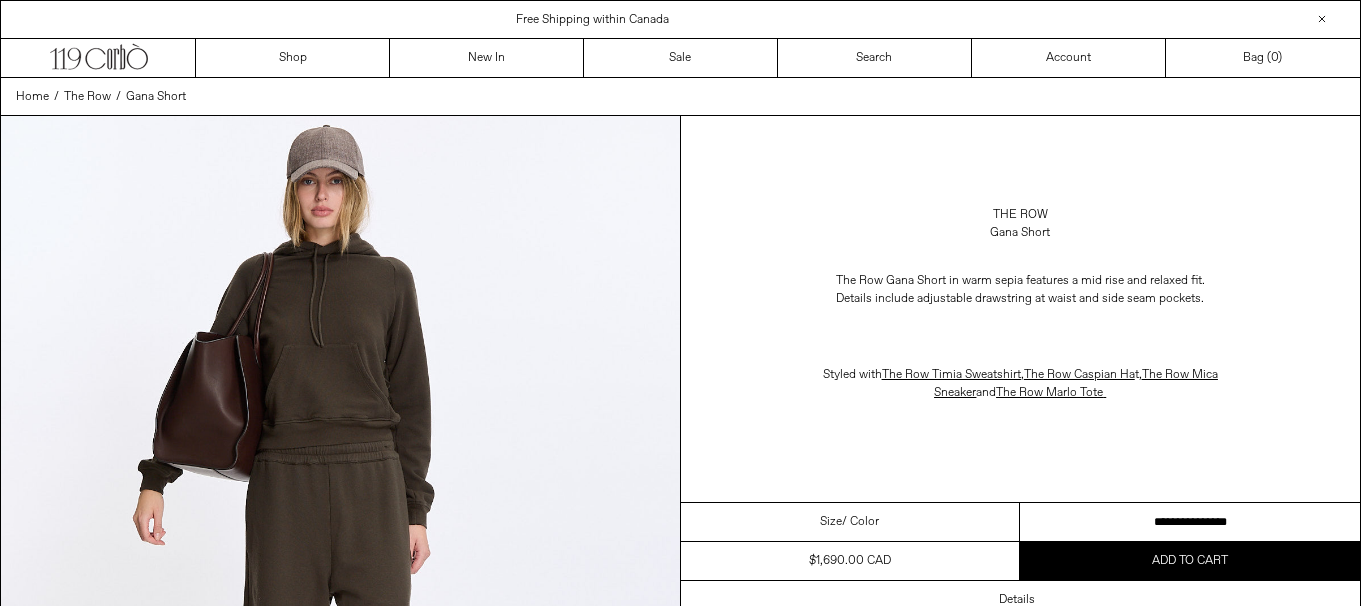 scroll, scrollTop: 0, scrollLeft: 0, axis: both 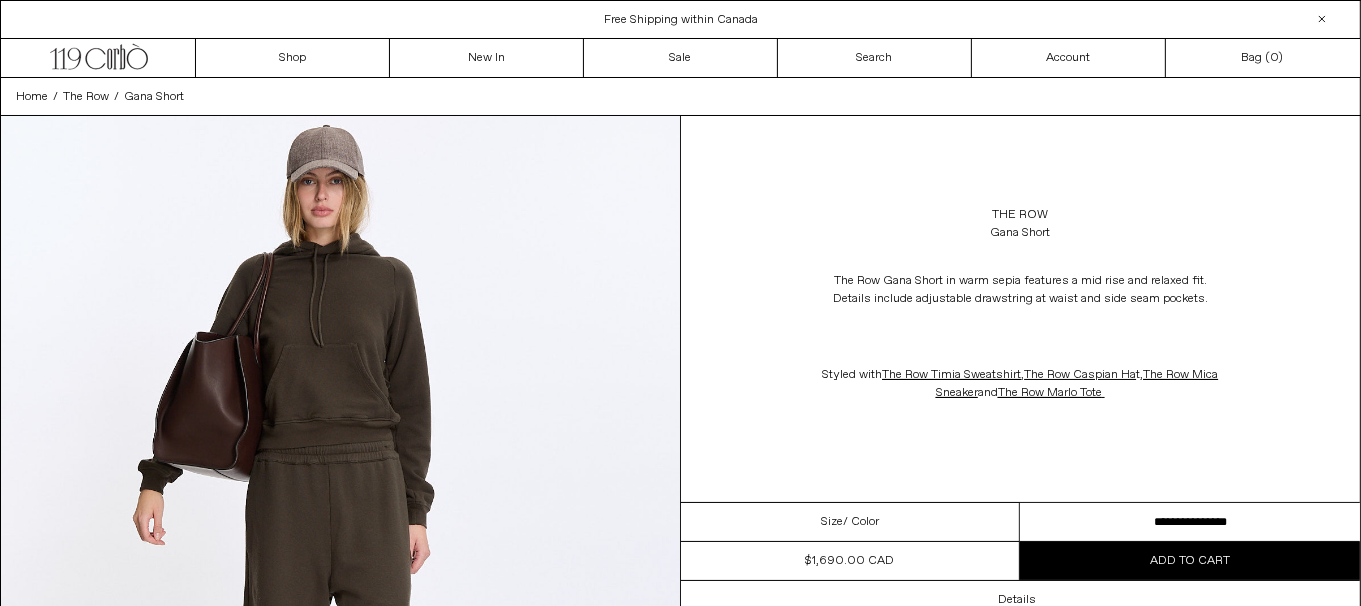 click on "**********" at bounding box center (1190, 522) 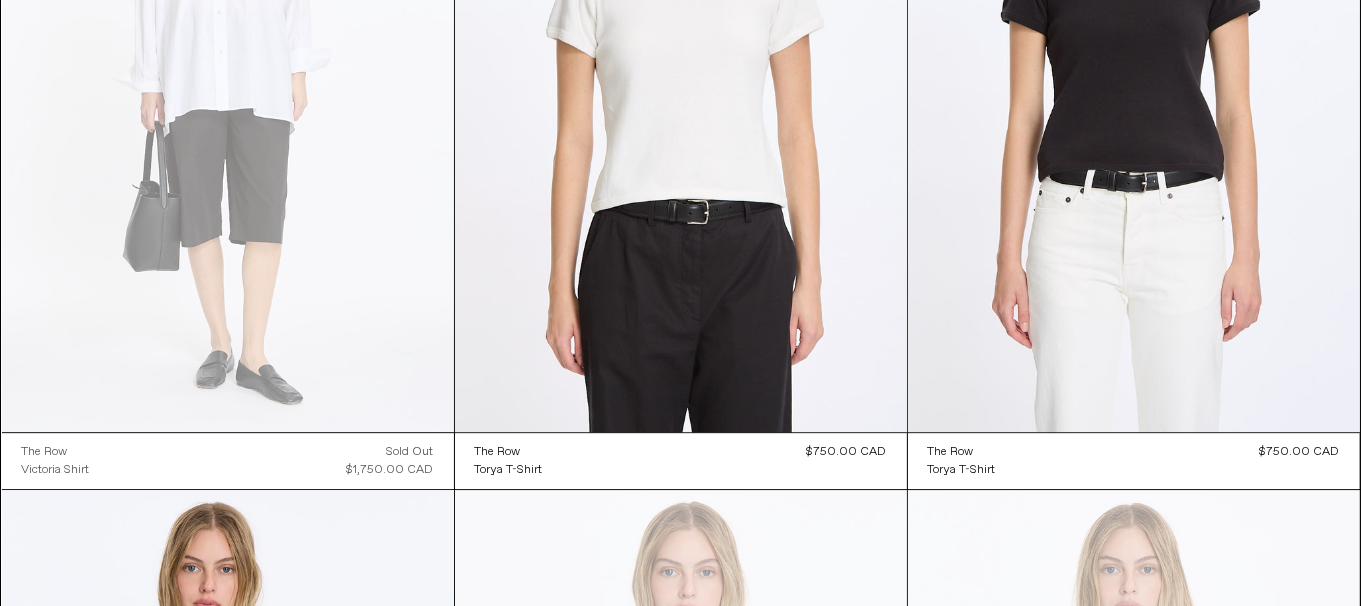 scroll, scrollTop: 0, scrollLeft: 0, axis: both 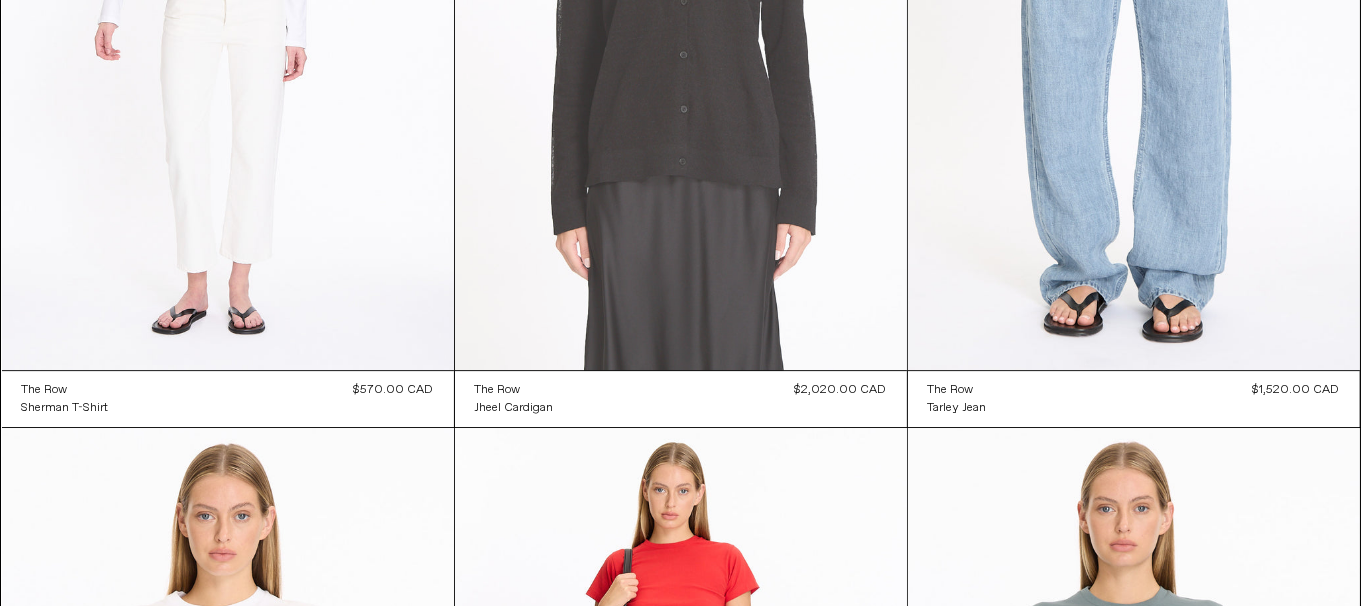 click at bounding box center [681, 31] 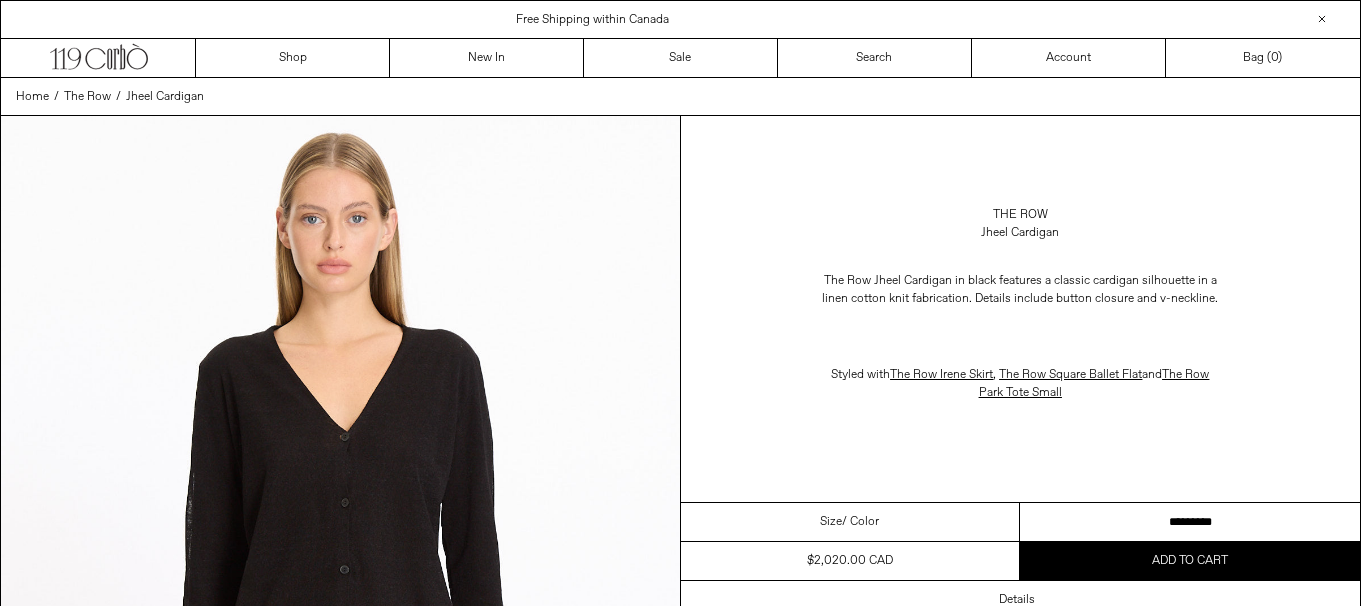scroll, scrollTop: 0, scrollLeft: 0, axis: both 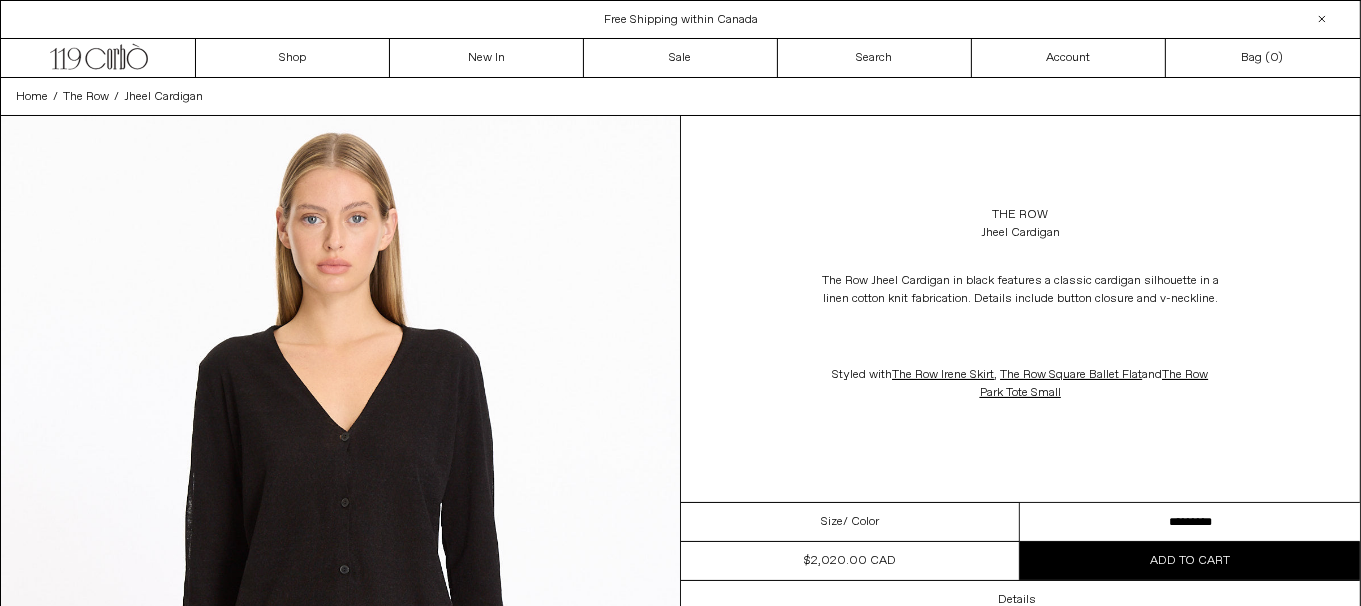 click on "**********" at bounding box center (1190, 522) 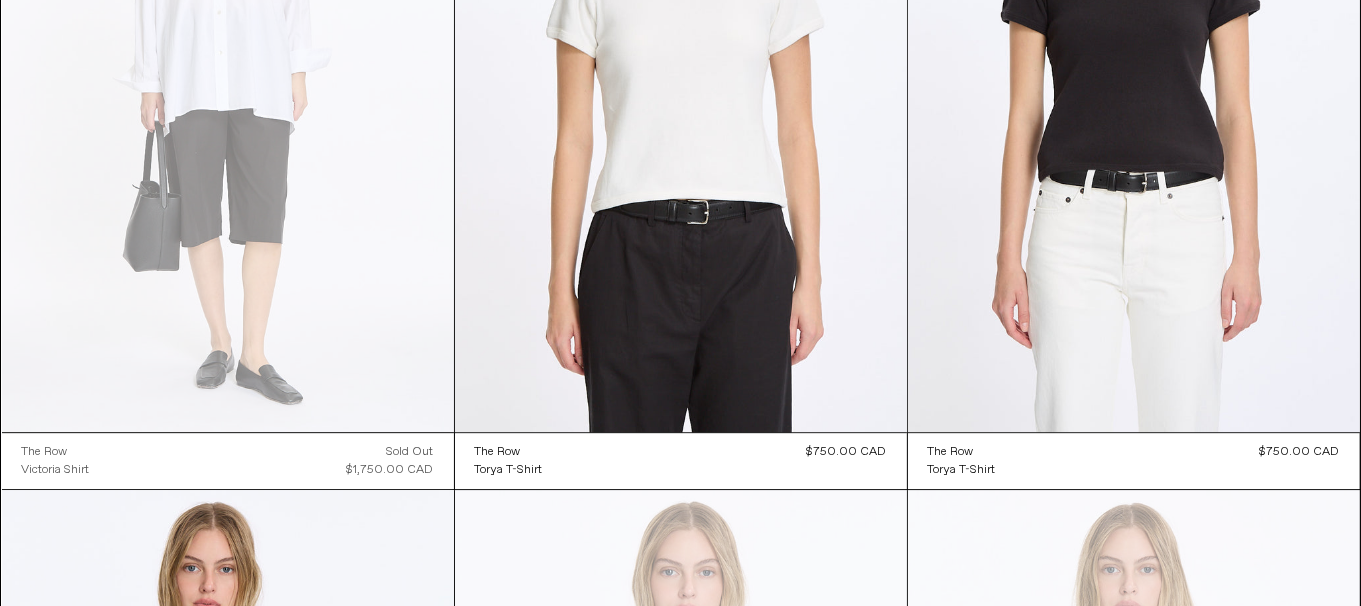 scroll, scrollTop: 0, scrollLeft: 0, axis: both 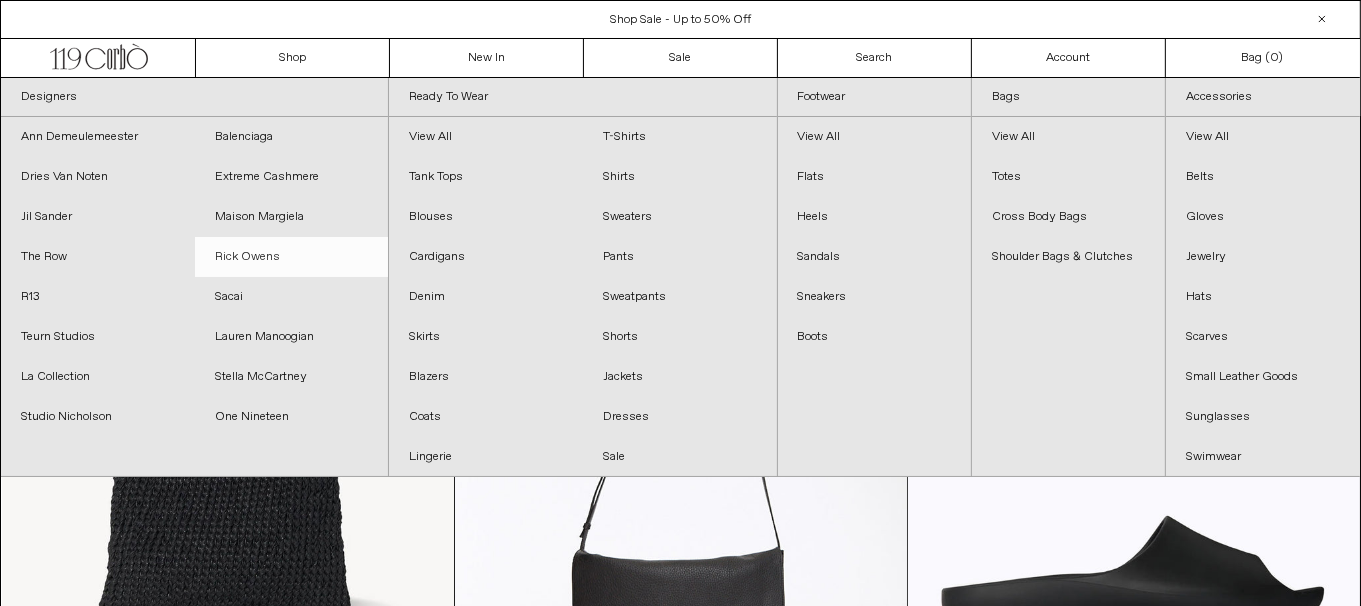 click on "Rick Owens" at bounding box center (292, 257) 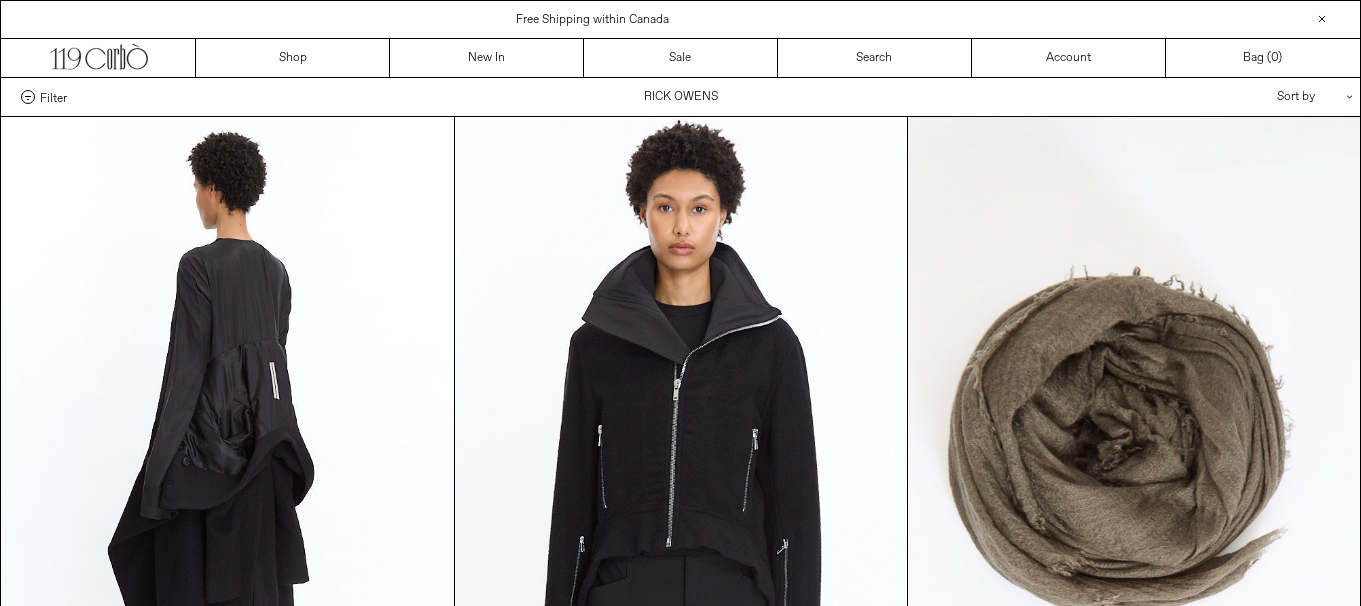 scroll, scrollTop: 0, scrollLeft: 0, axis: both 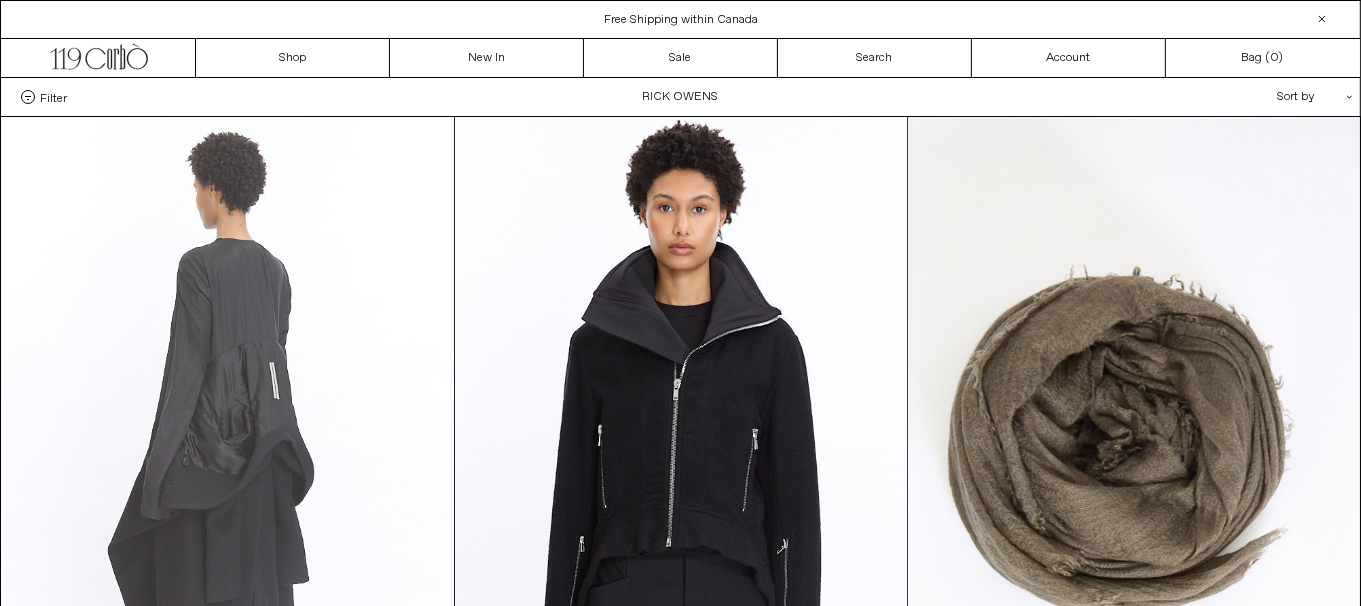 click at bounding box center (228, 456) 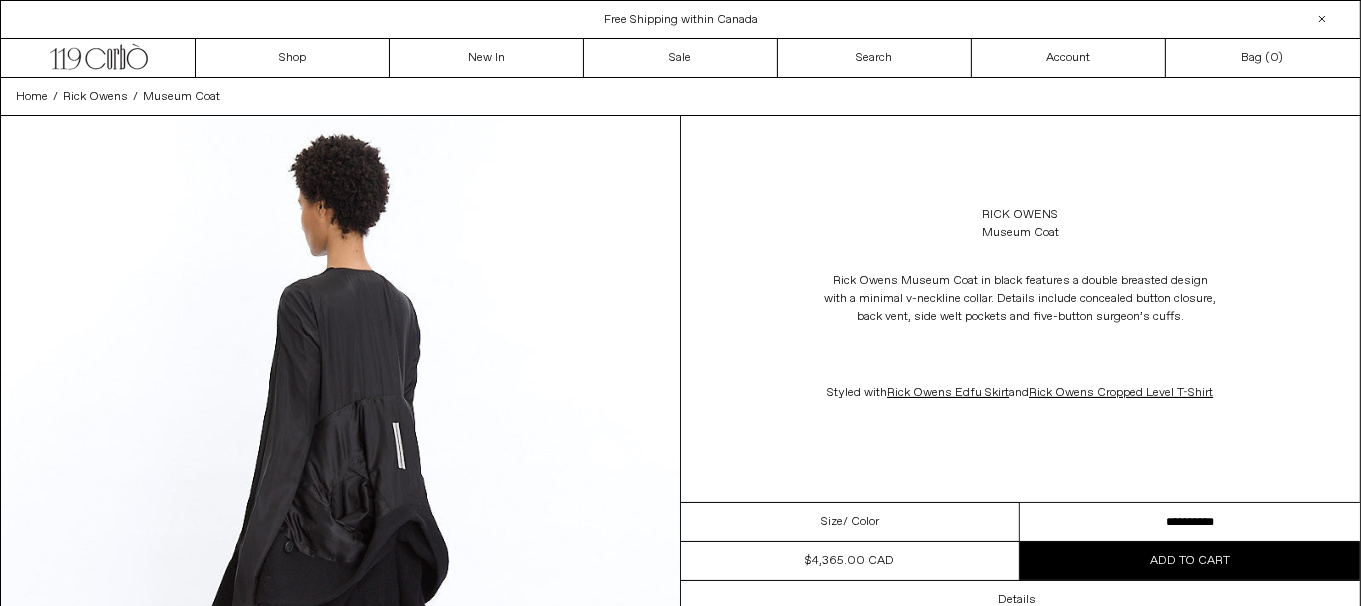 scroll, scrollTop: 0, scrollLeft: 0, axis: both 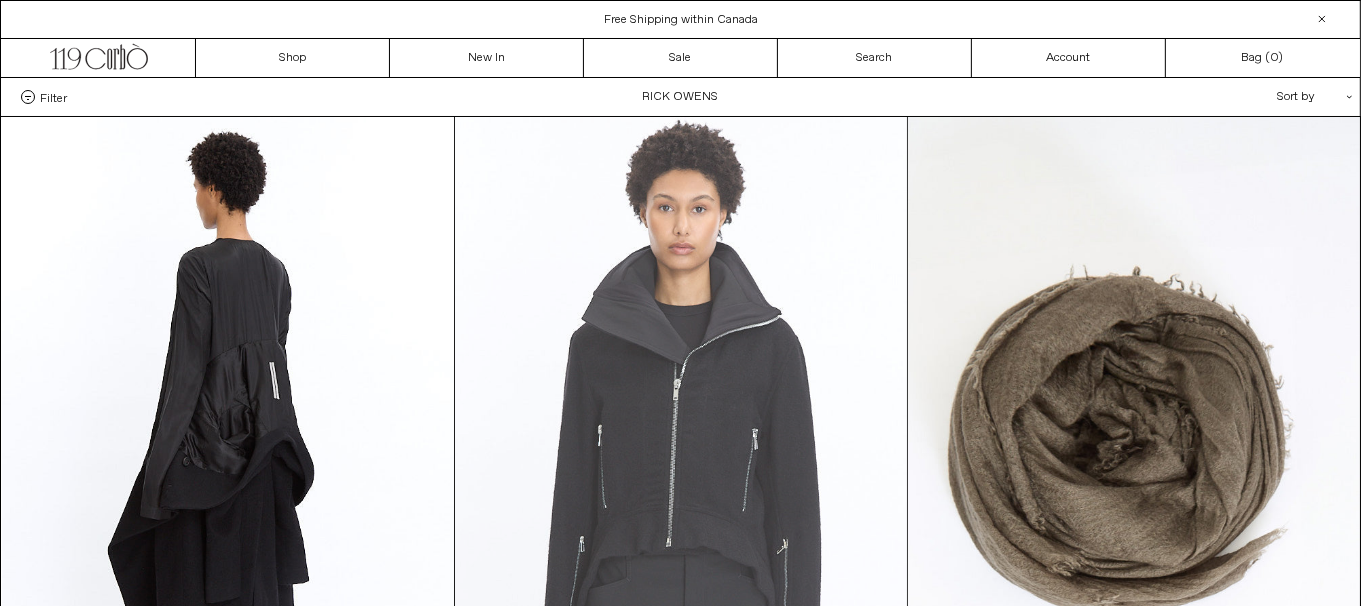 click at bounding box center [681, 456] 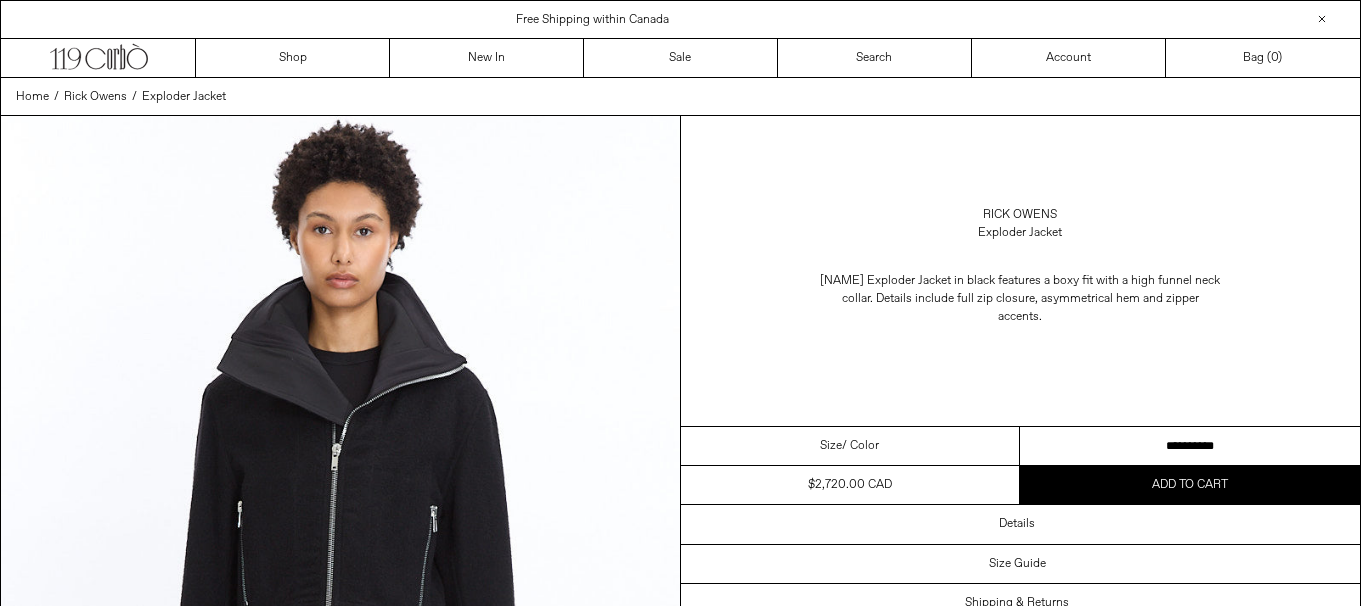 scroll, scrollTop: 0, scrollLeft: 0, axis: both 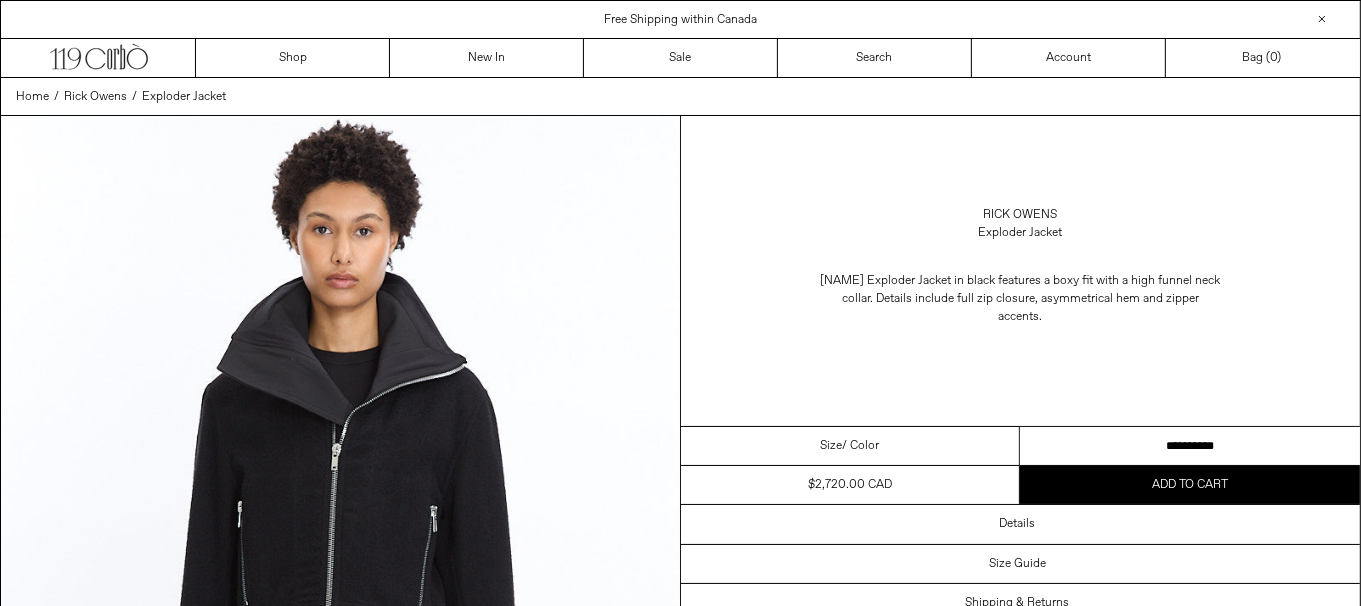 drag, startPoint x: 0, startPoint y: 0, endPoint x: 1106, endPoint y: 452, distance: 1194.797 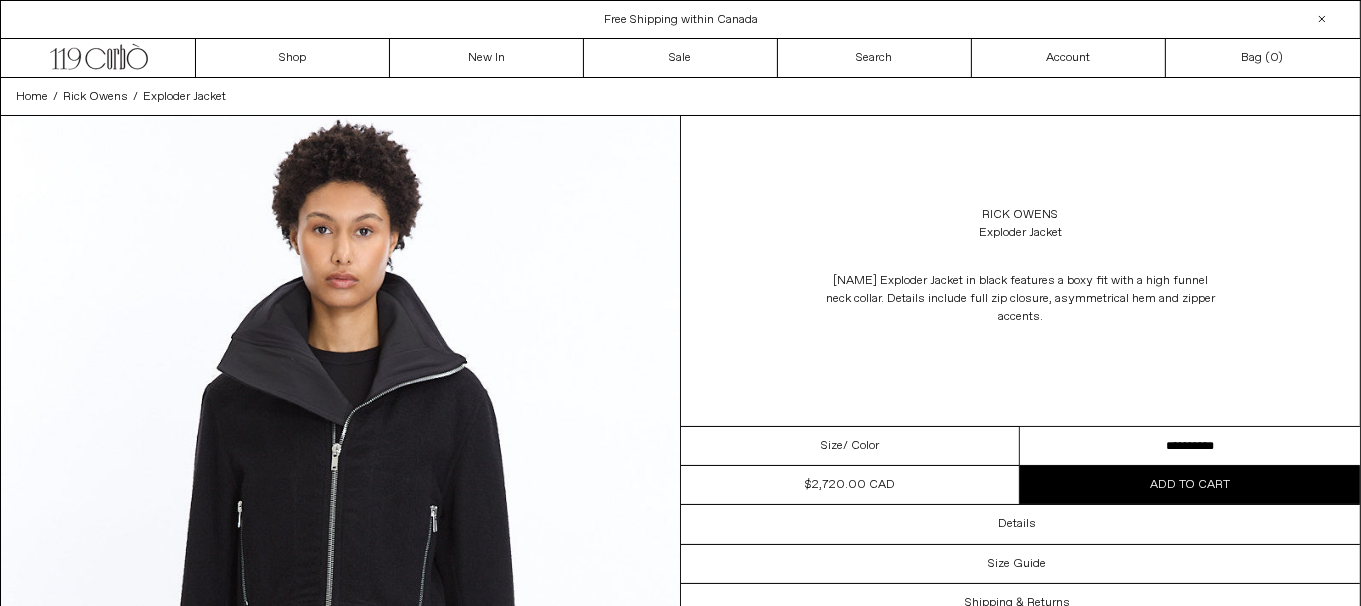 scroll, scrollTop: 0, scrollLeft: 0, axis: both 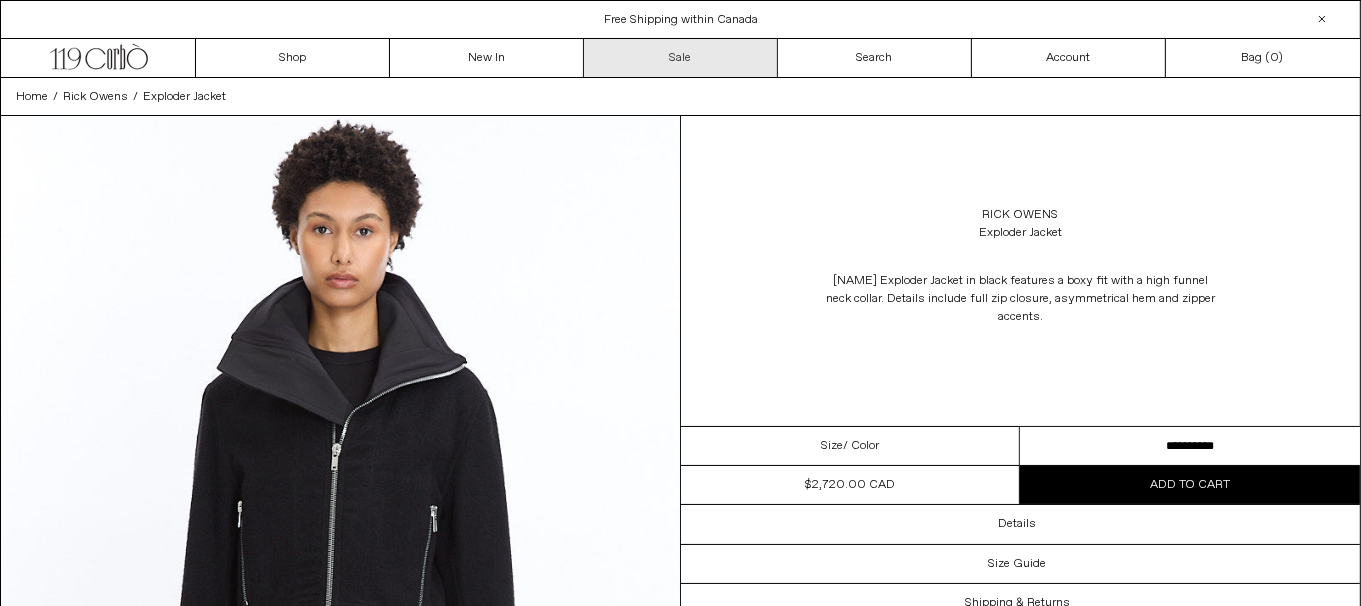 click on "Sale" at bounding box center [681, 58] 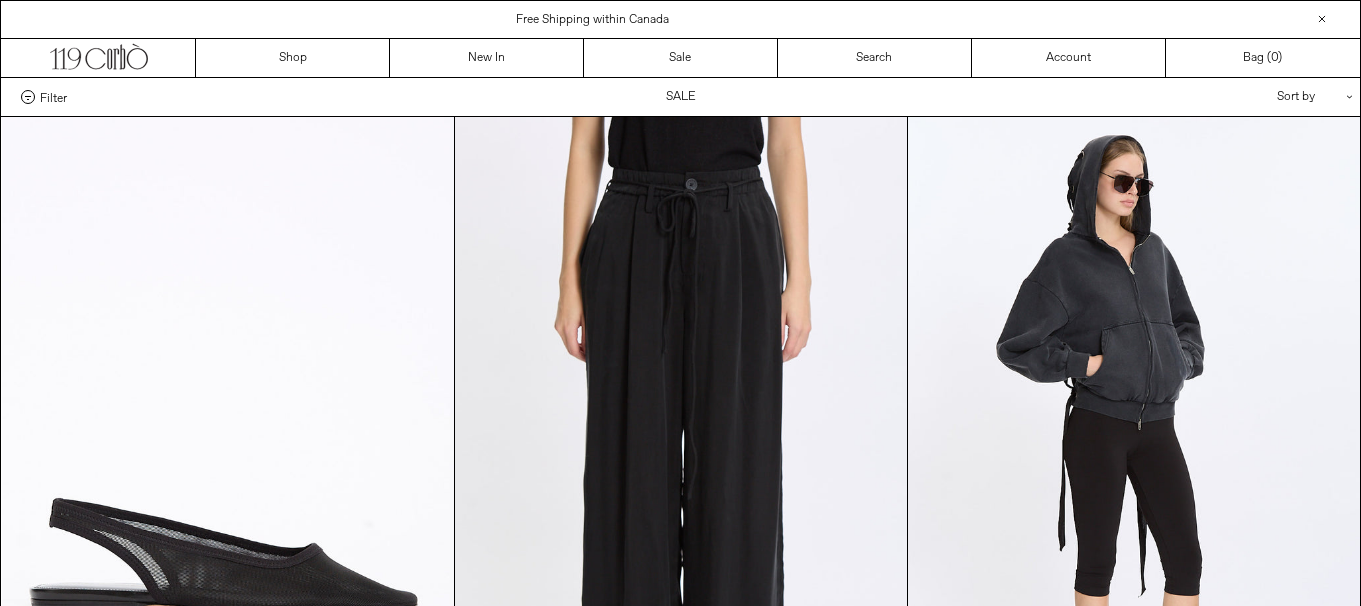scroll, scrollTop: 0, scrollLeft: 0, axis: both 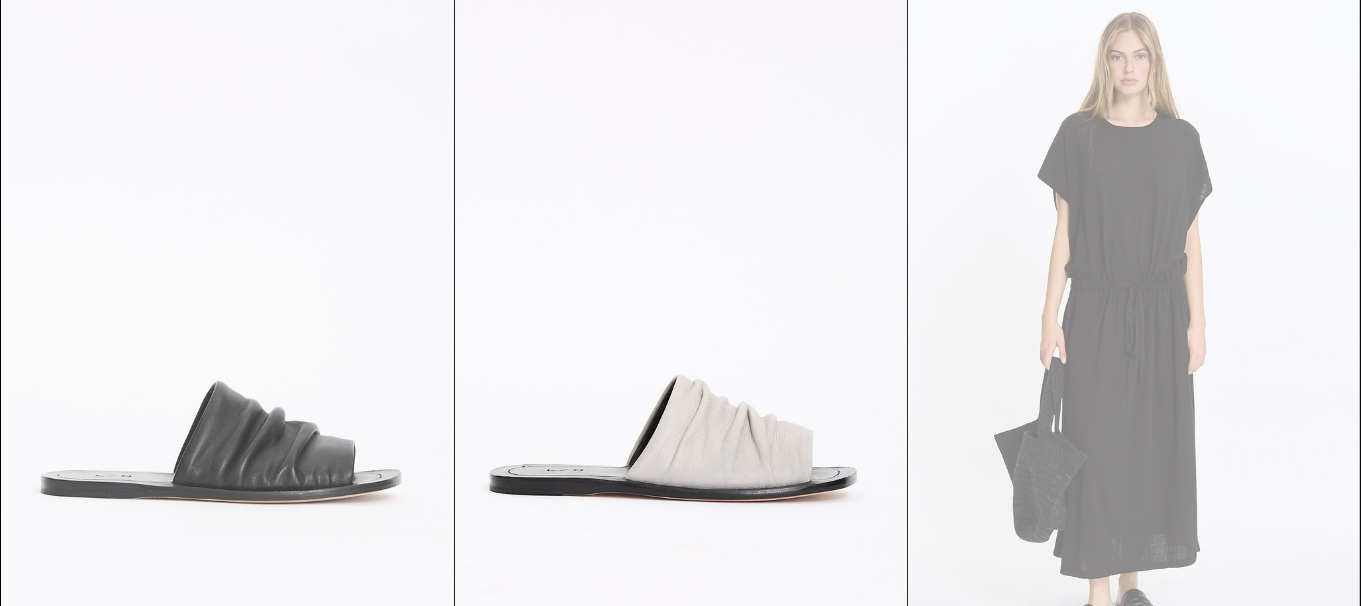 click at bounding box center [228, 338] 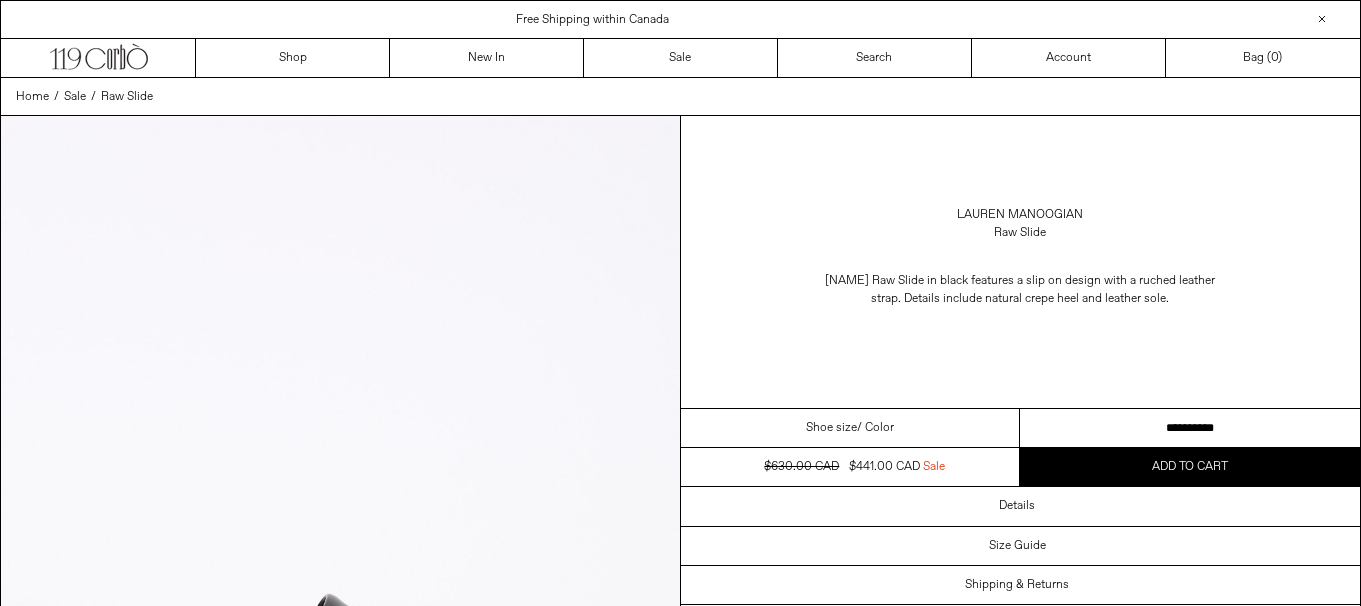 scroll, scrollTop: 0, scrollLeft: 0, axis: both 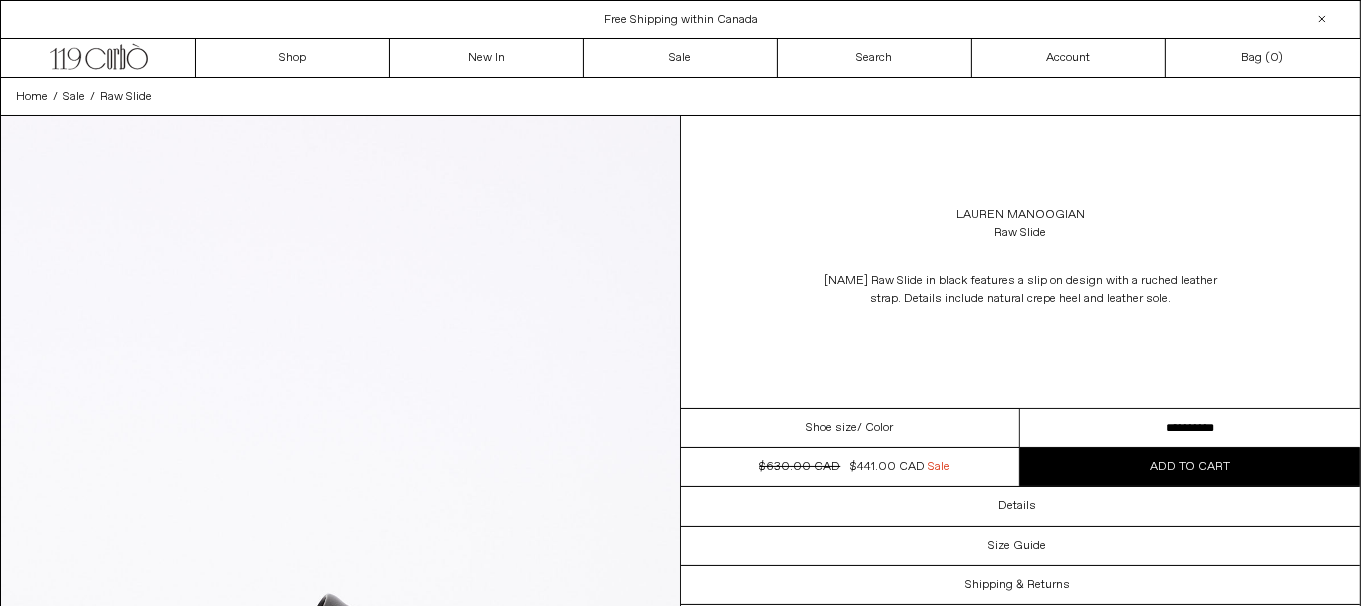 click on "**********" at bounding box center (1190, 428) 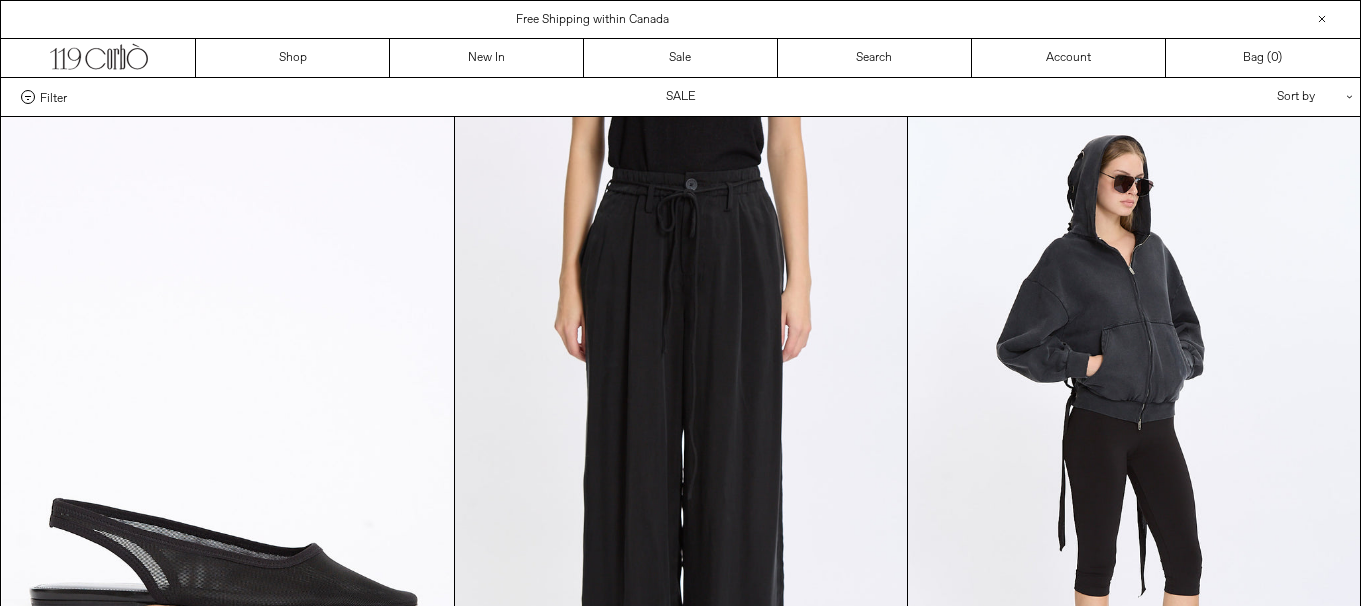 scroll, scrollTop: 1590, scrollLeft: 0, axis: vertical 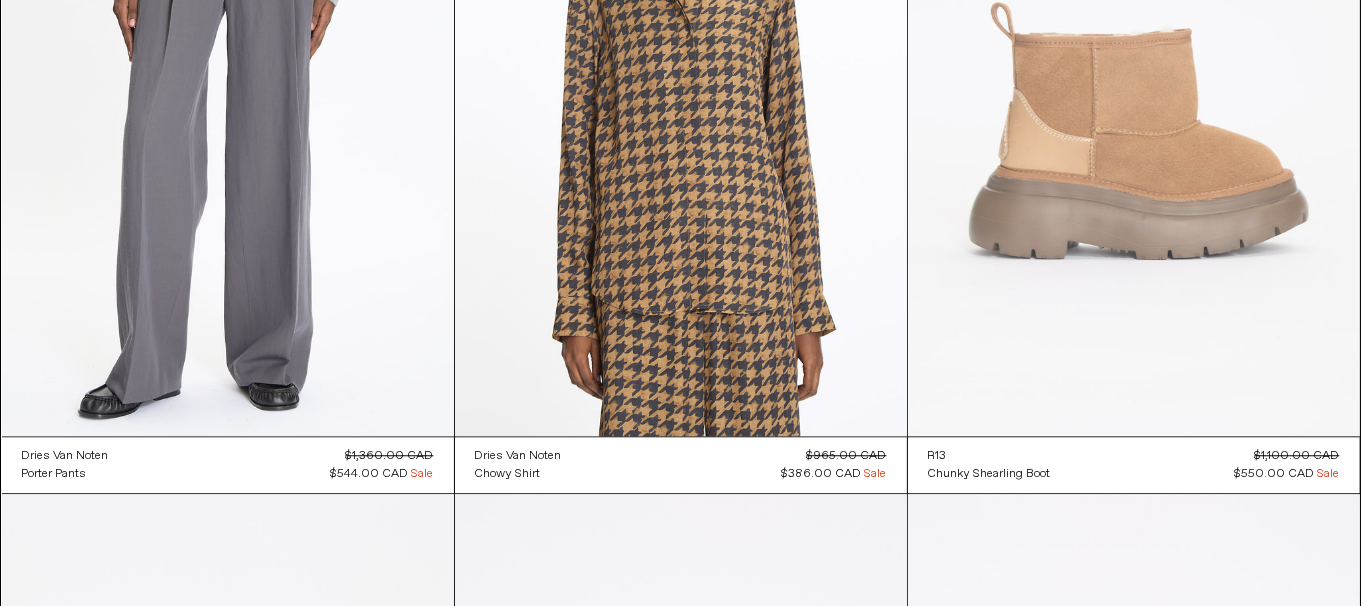 click at bounding box center [1134, 97] 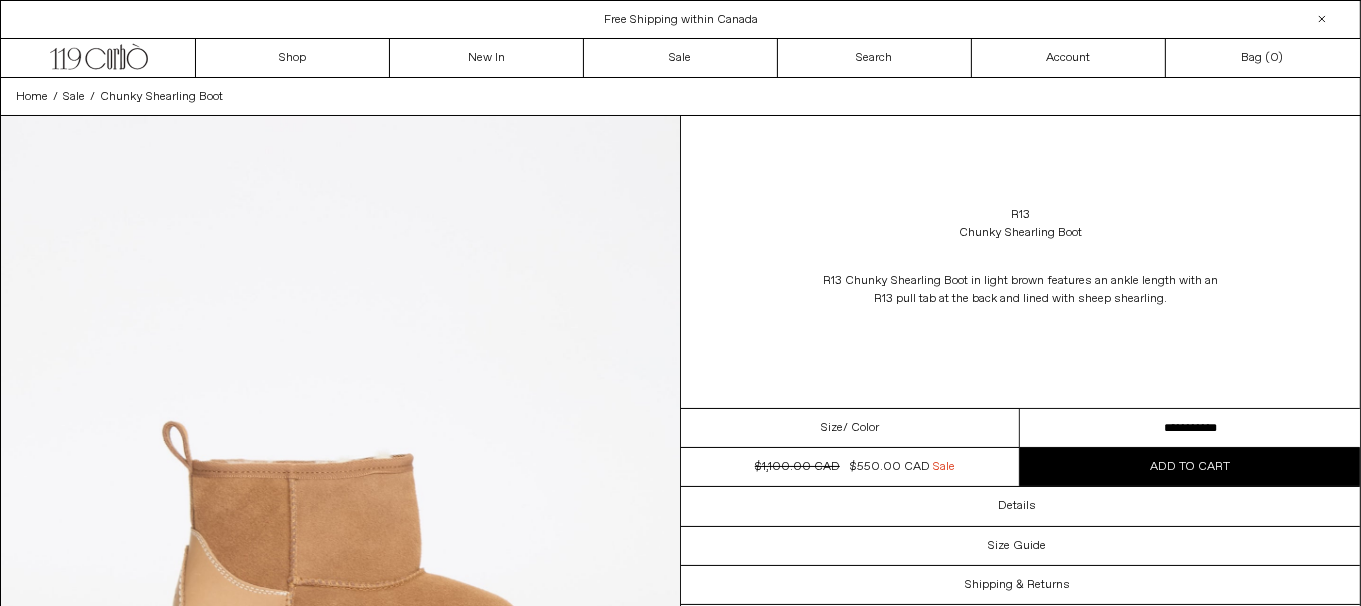 scroll, scrollTop: 0, scrollLeft: 0, axis: both 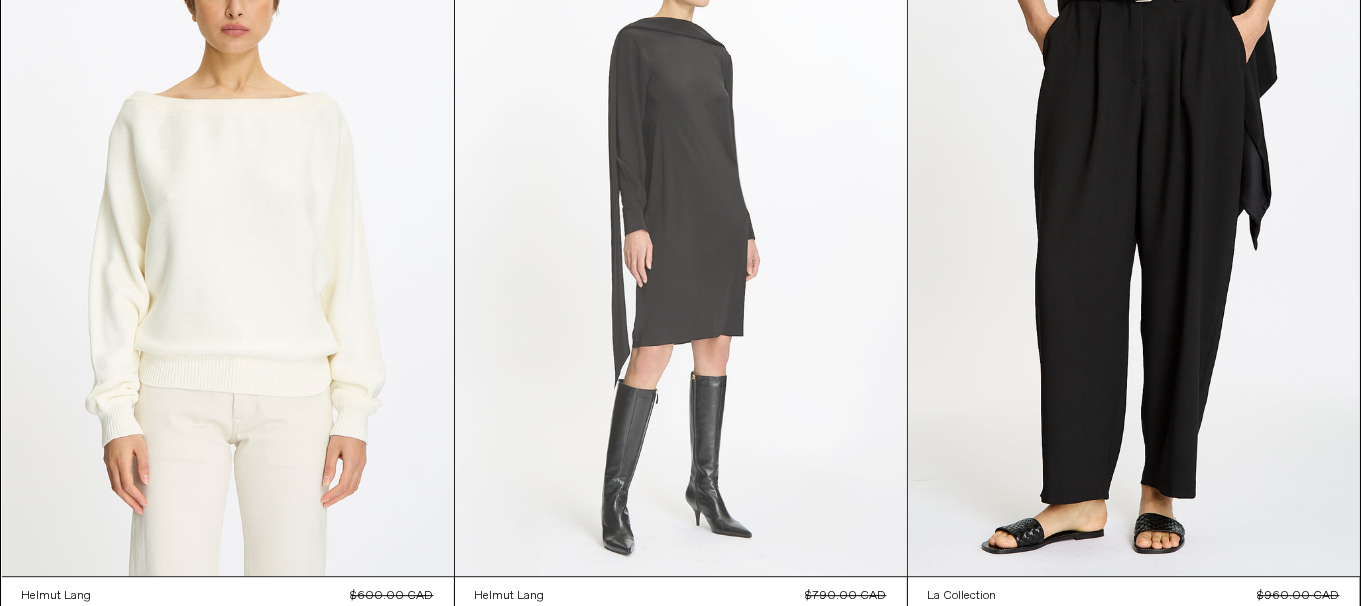 click at bounding box center (681, 237) 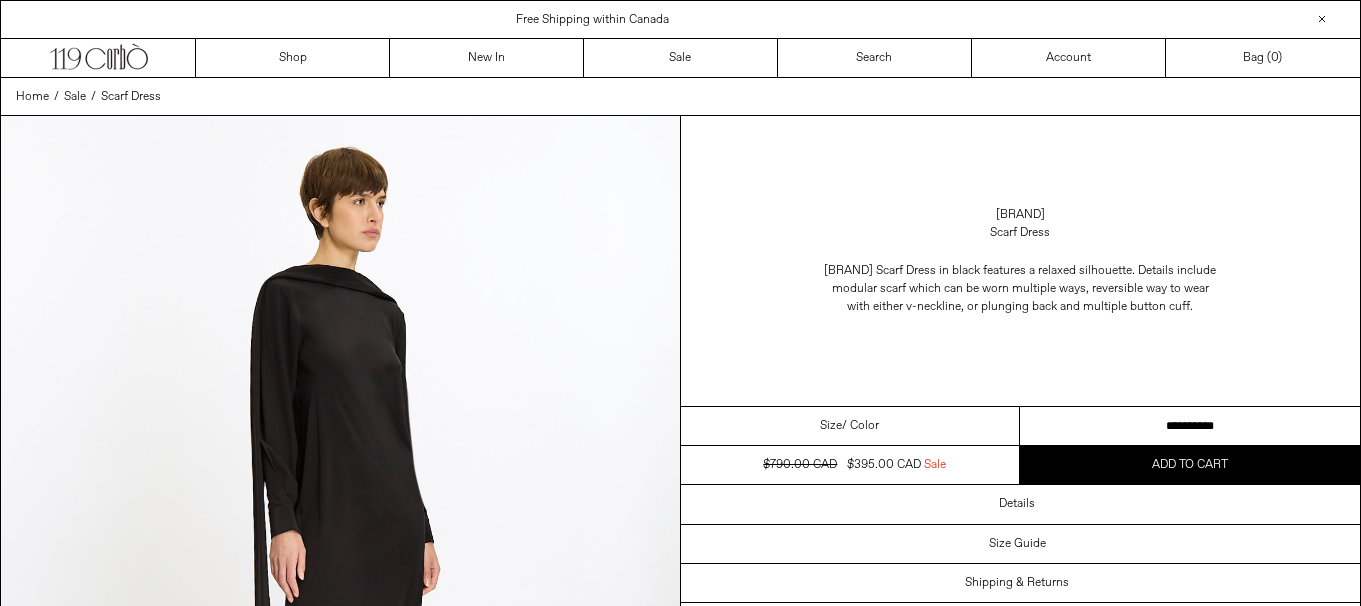 scroll, scrollTop: 0, scrollLeft: 0, axis: both 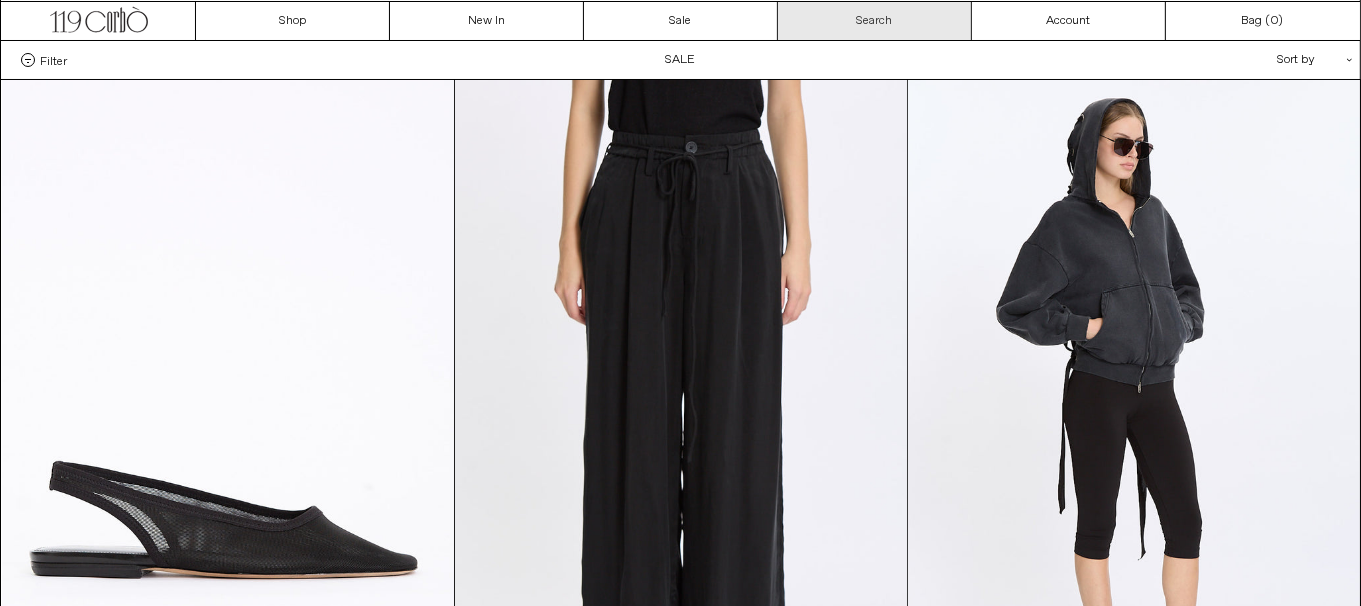 click on "Search" at bounding box center (875, 21) 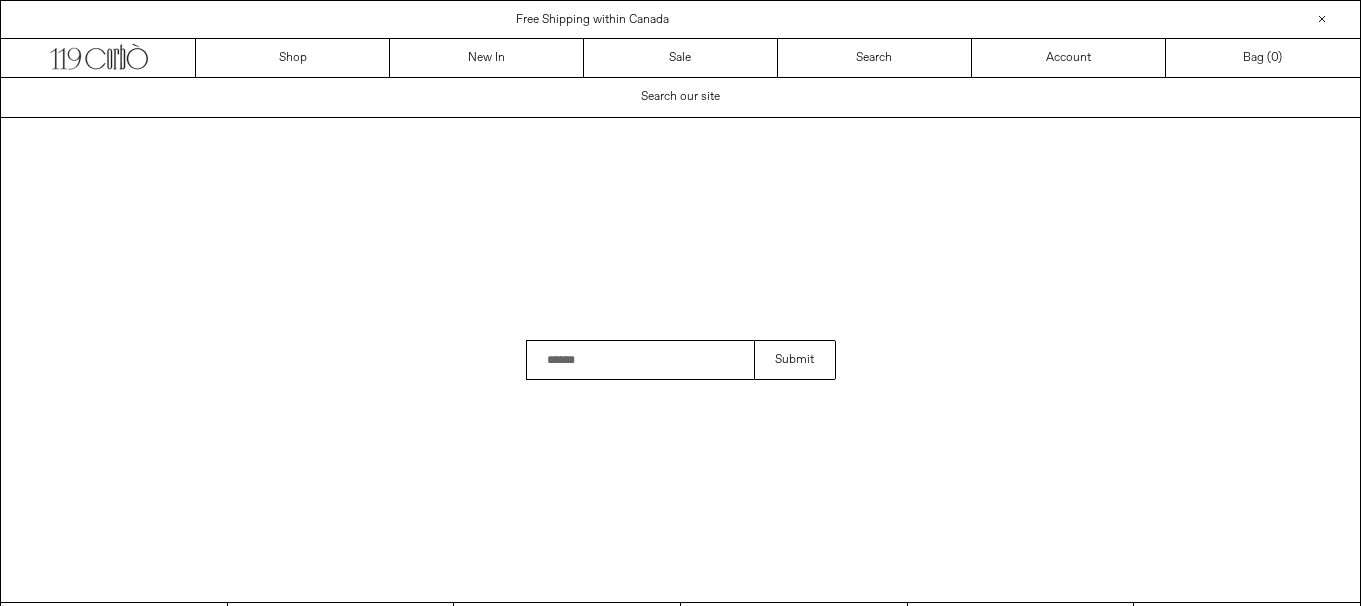 scroll, scrollTop: 0, scrollLeft: 0, axis: both 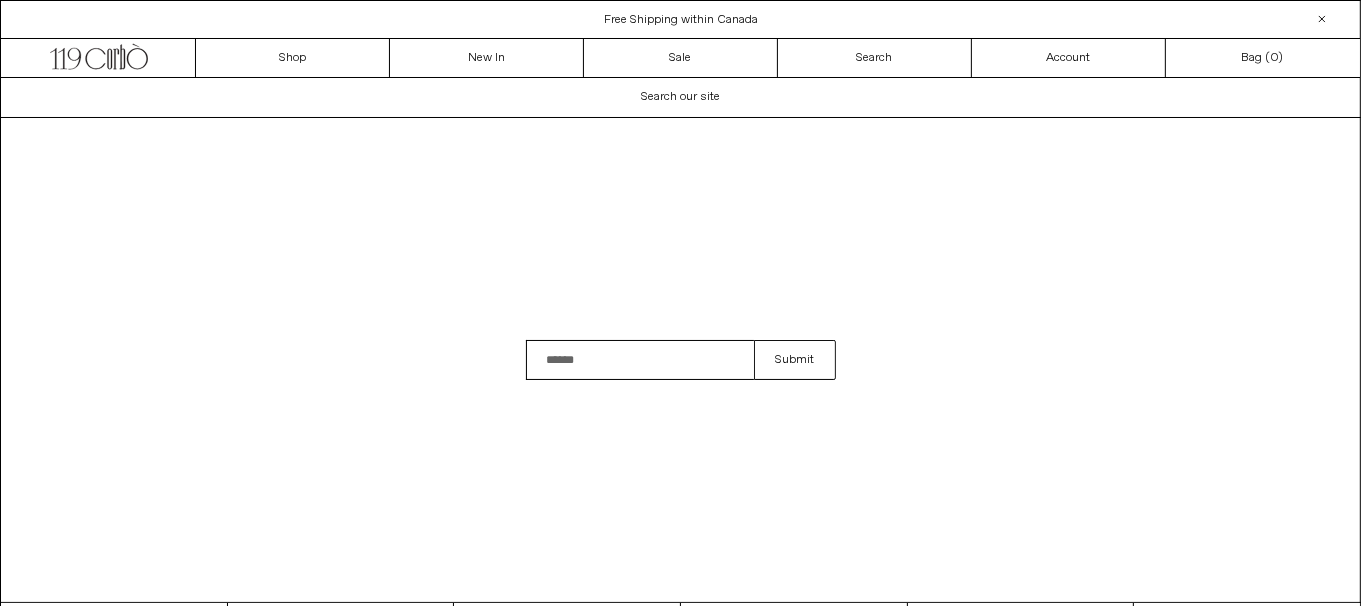 click at bounding box center [640, 360] 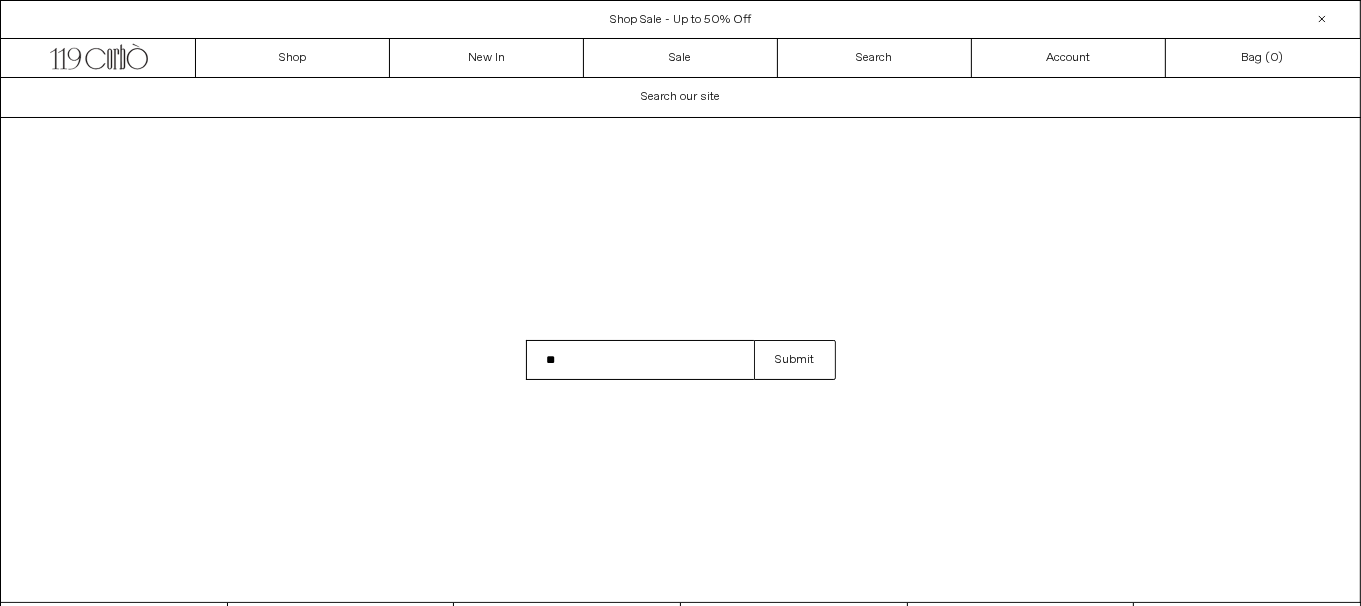 type on "[PHONE]" 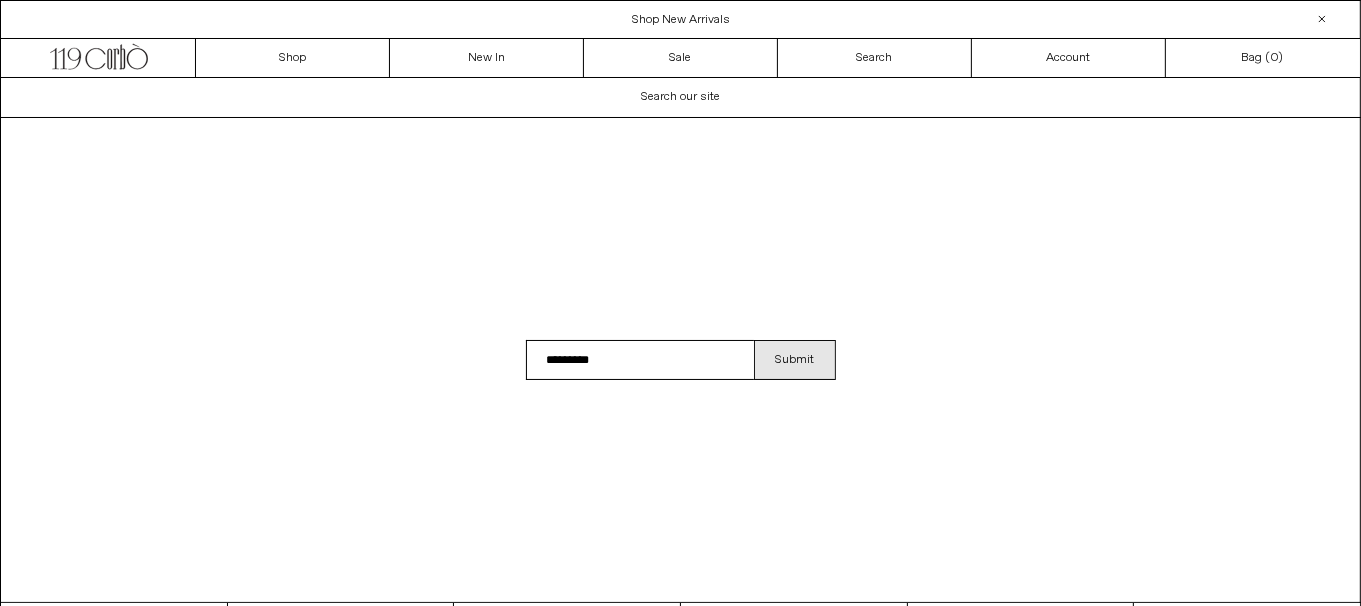 click on "Submit" at bounding box center [794, 360] 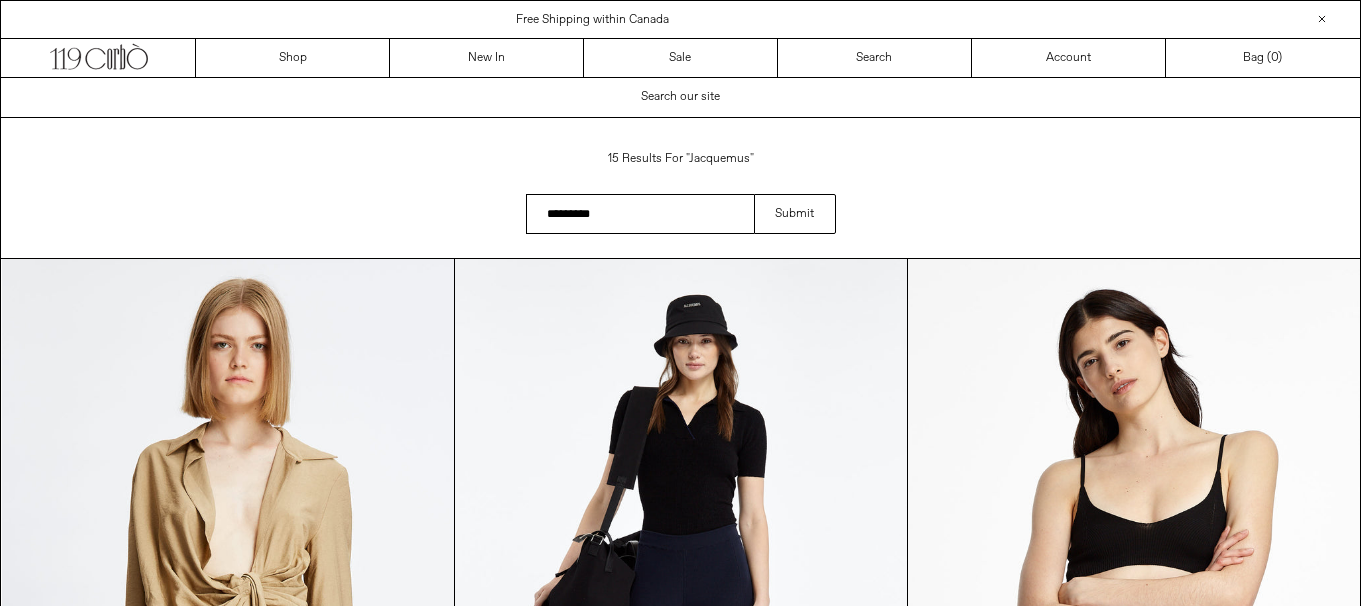 scroll, scrollTop: 0, scrollLeft: 0, axis: both 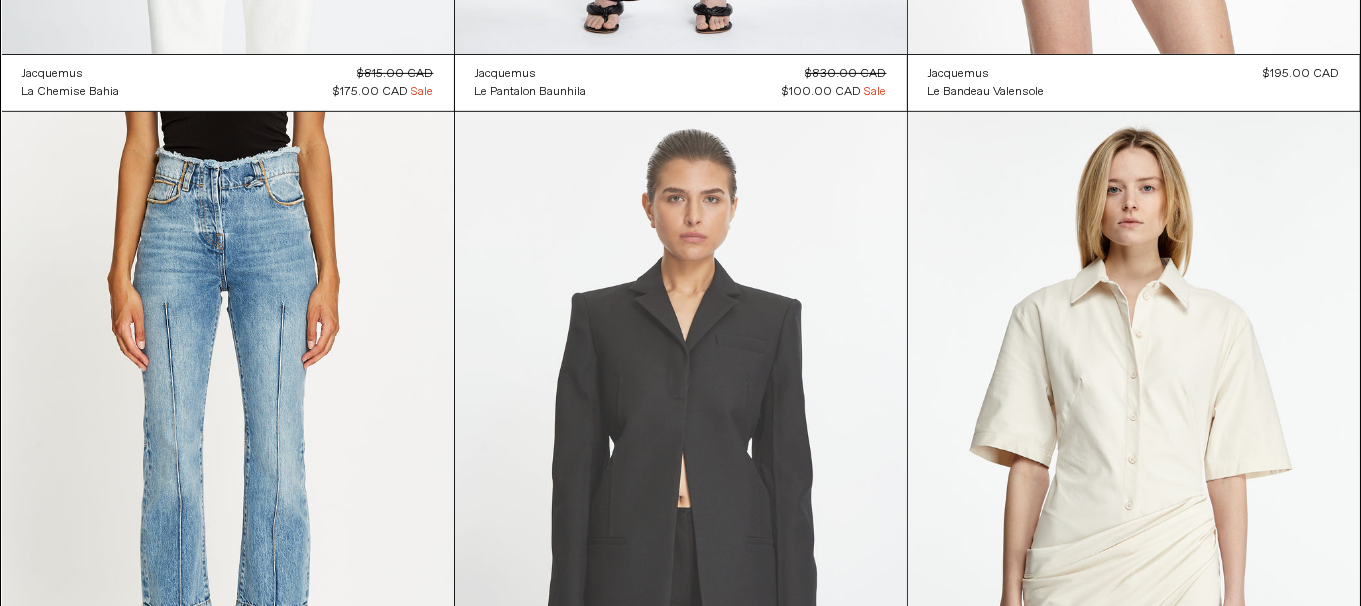click at bounding box center [681, 451] 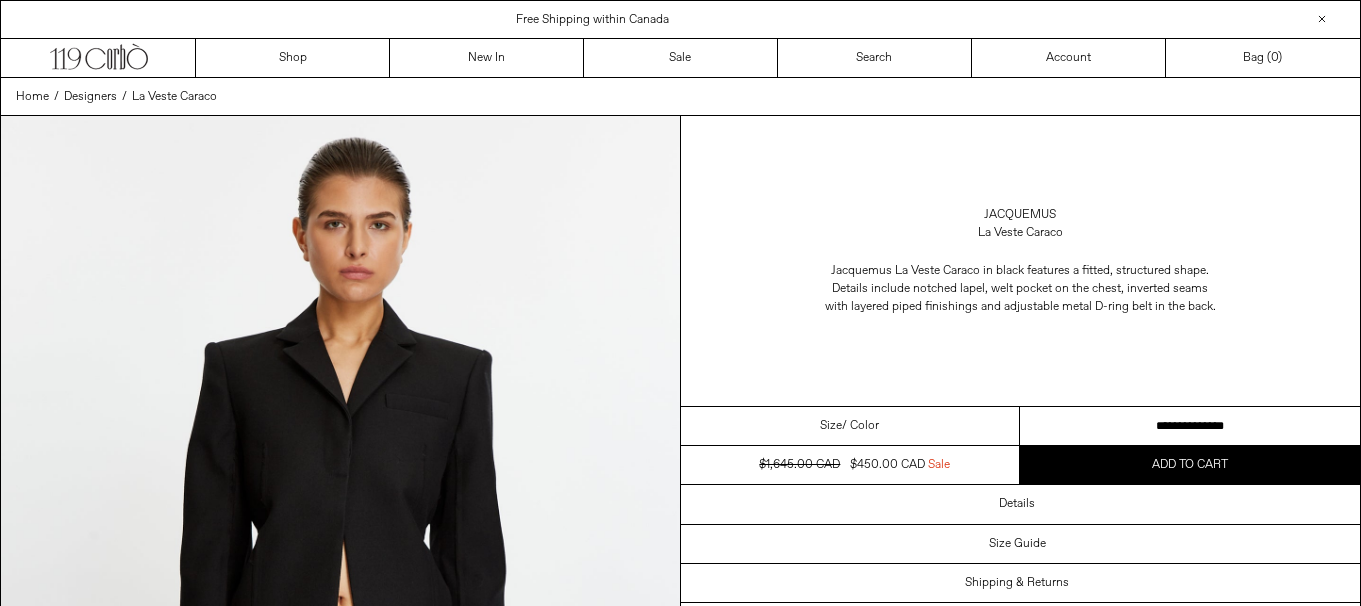 scroll, scrollTop: 0, scrollLeft: 0, axis: both 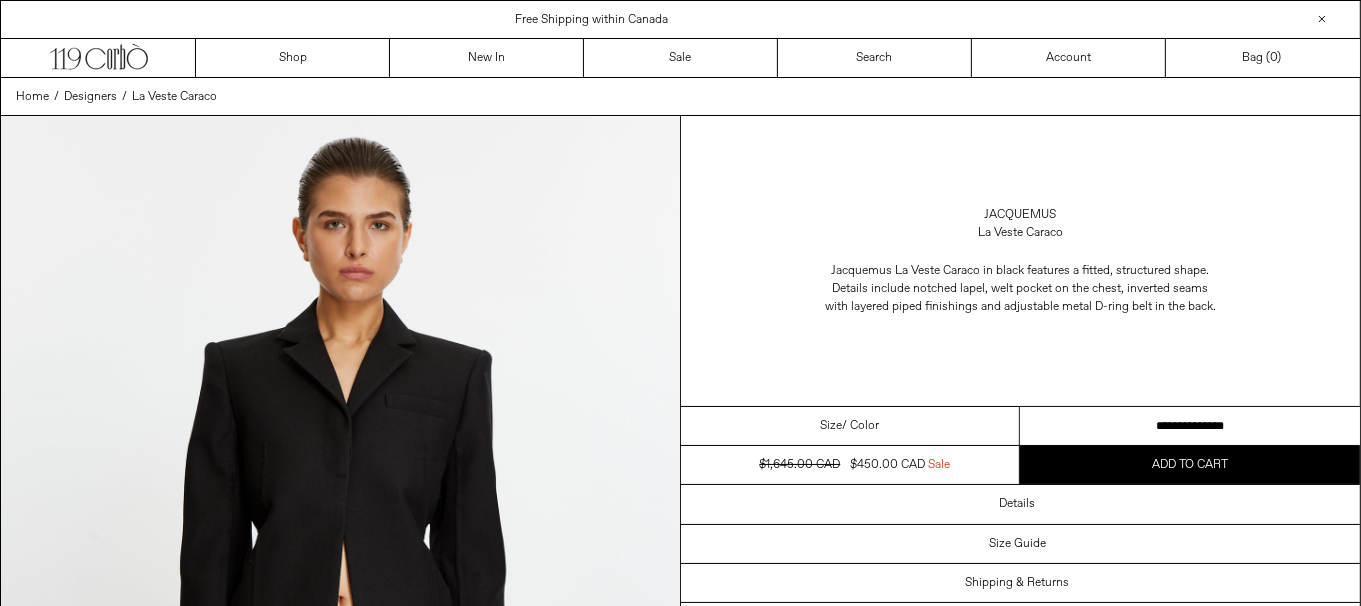 click on "**********" at bounding box center [1190, 426] 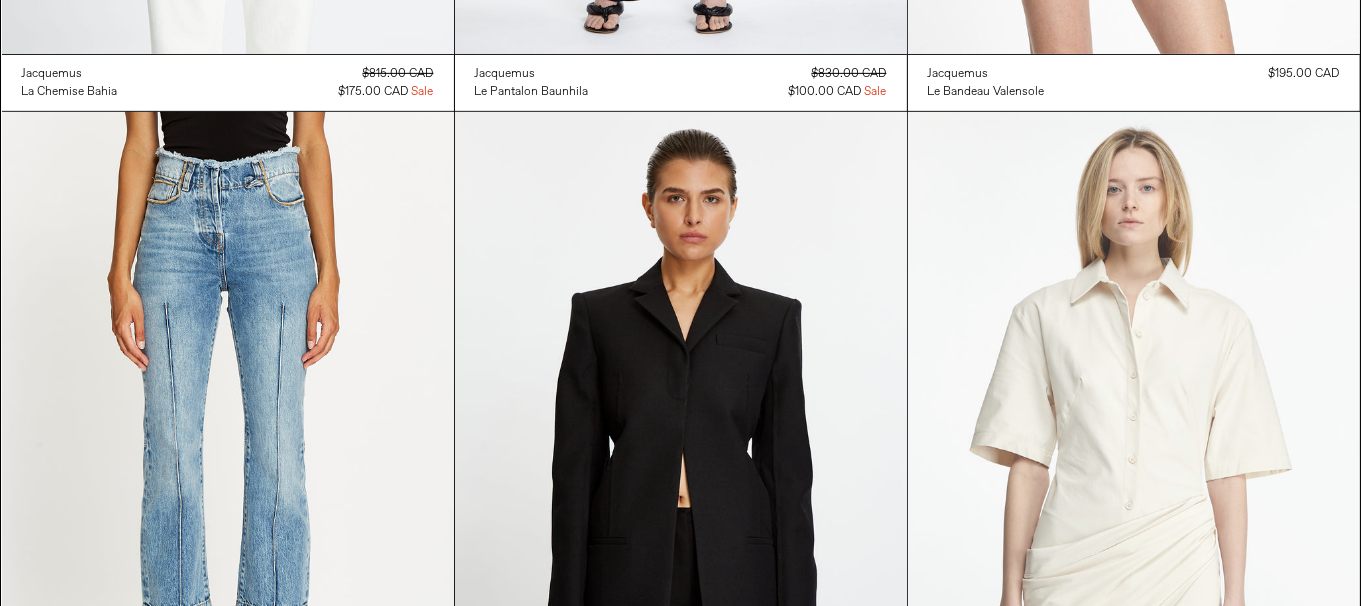 scroll, scrollTop: 883, scrollLeft: 0, axis: vertical 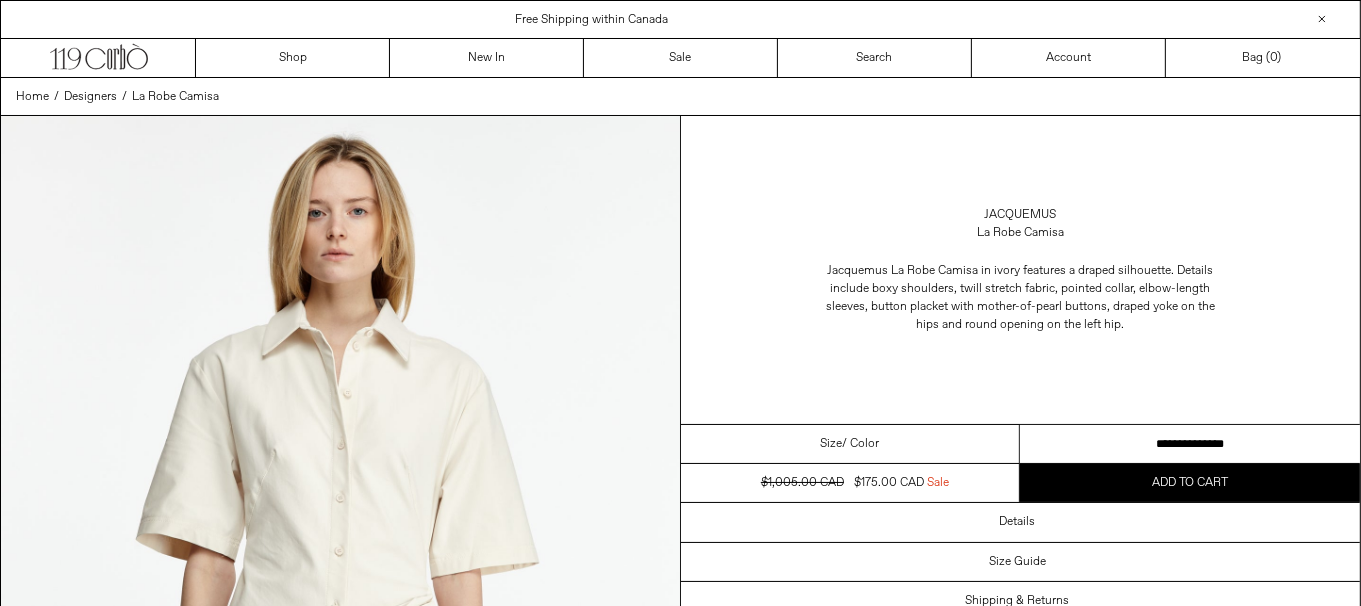 click on "**********" at bounding box center [1190, 444] 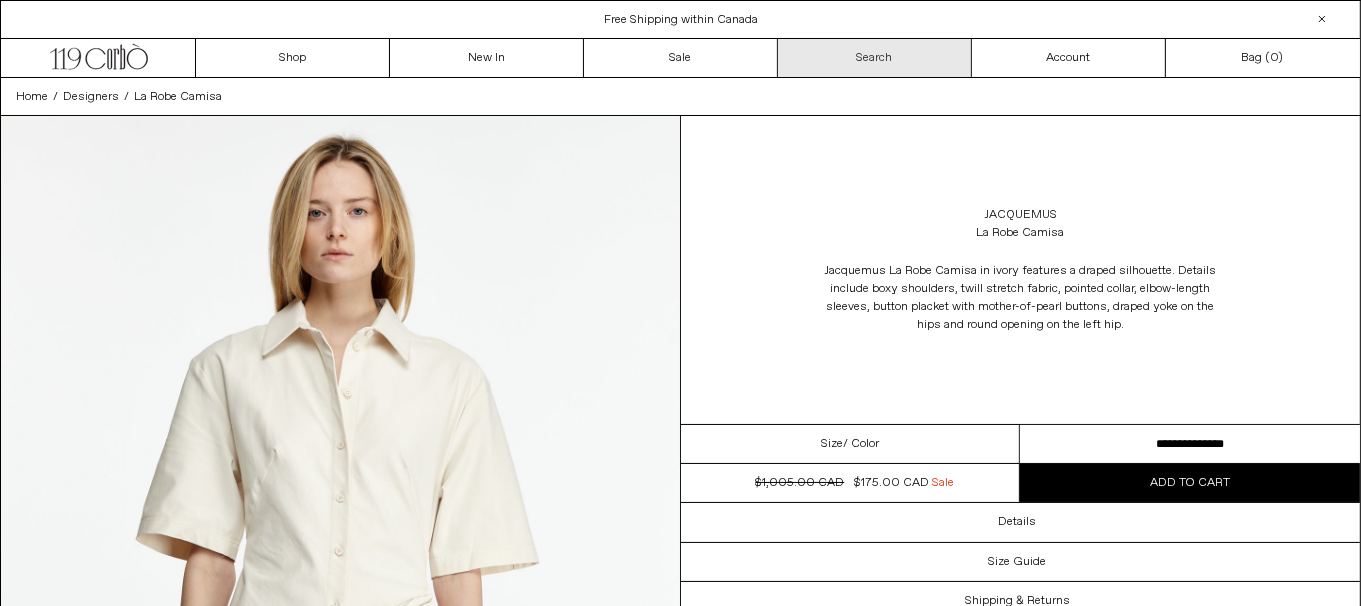 scroll, scrollTop: 0, scrollLeft: 0, axis: both 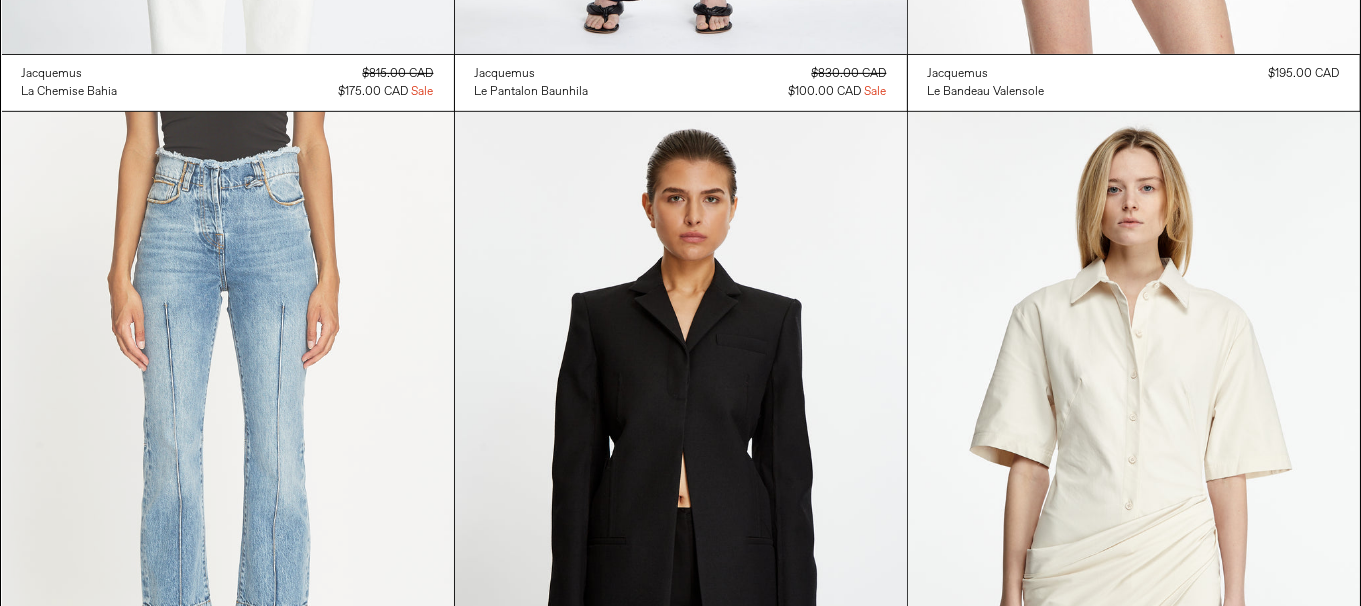 click at bounding box center (228, 451) 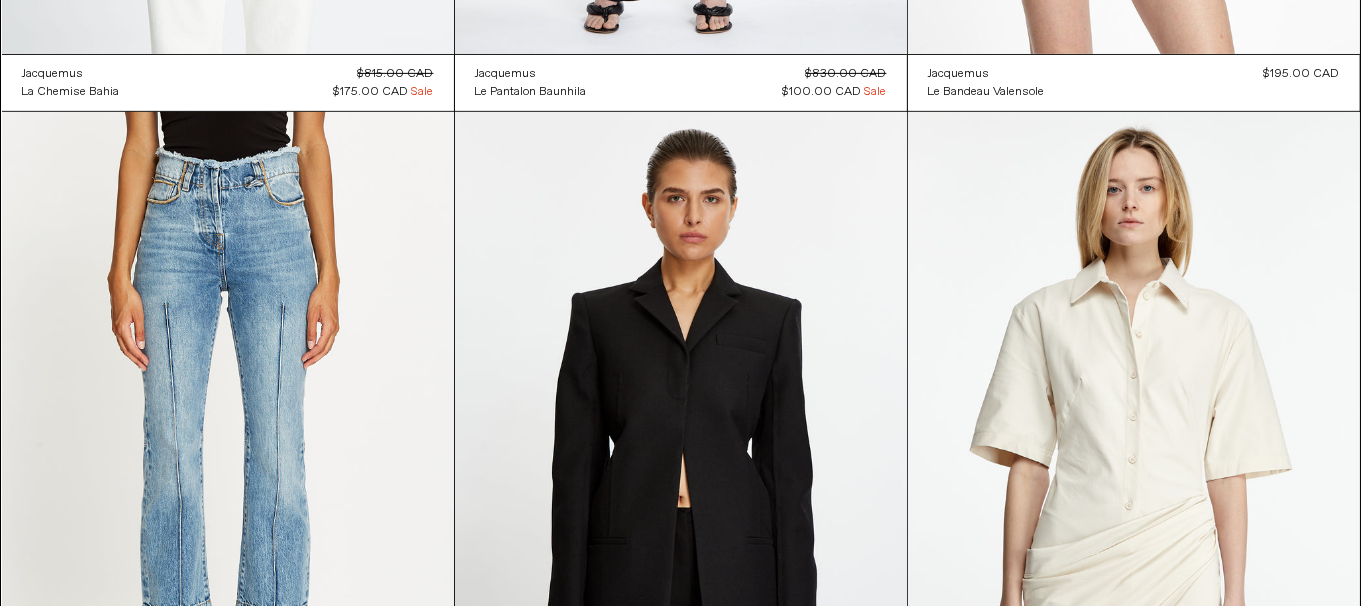 scroll, scrollTop: 0, scrollLeft: 0, axis: both 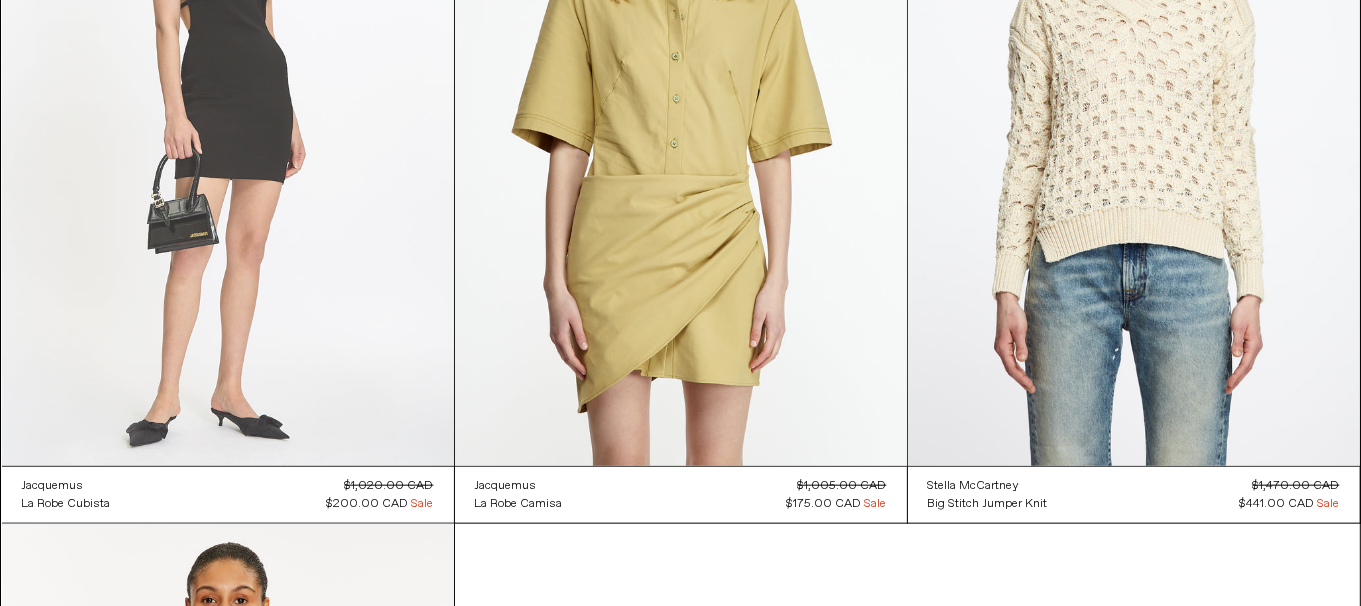 click at bounding box center [228, 127] 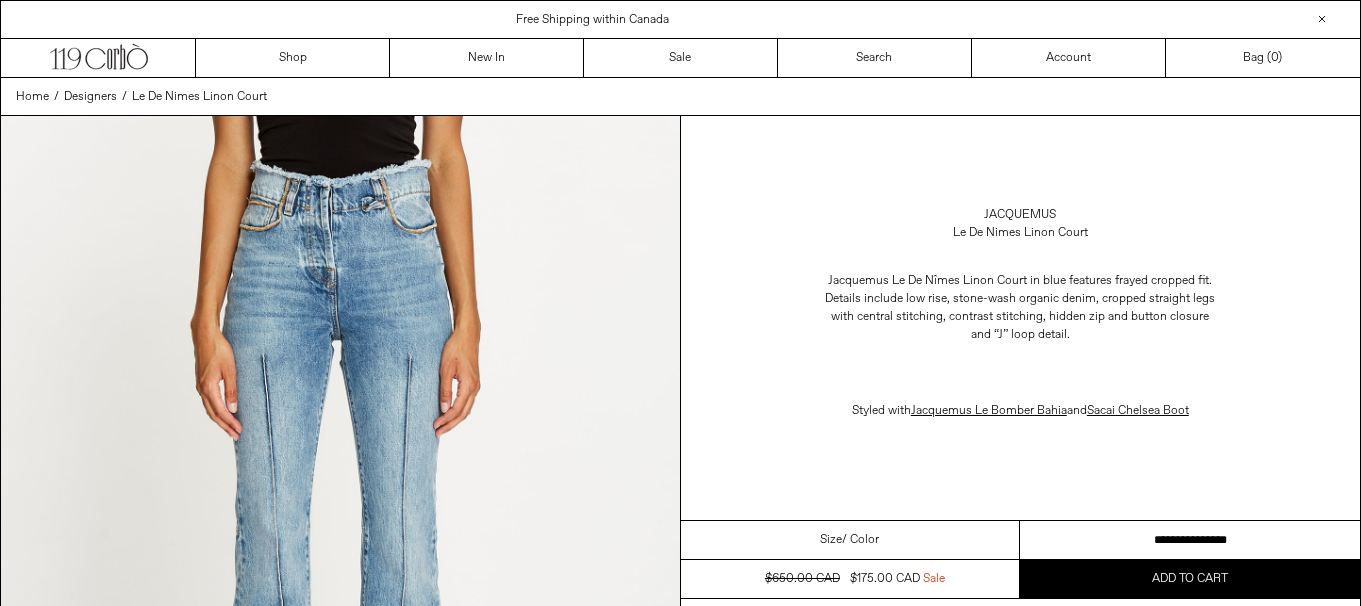 scroll, scrollTop: 0, scrollLeft: 0, axis: both 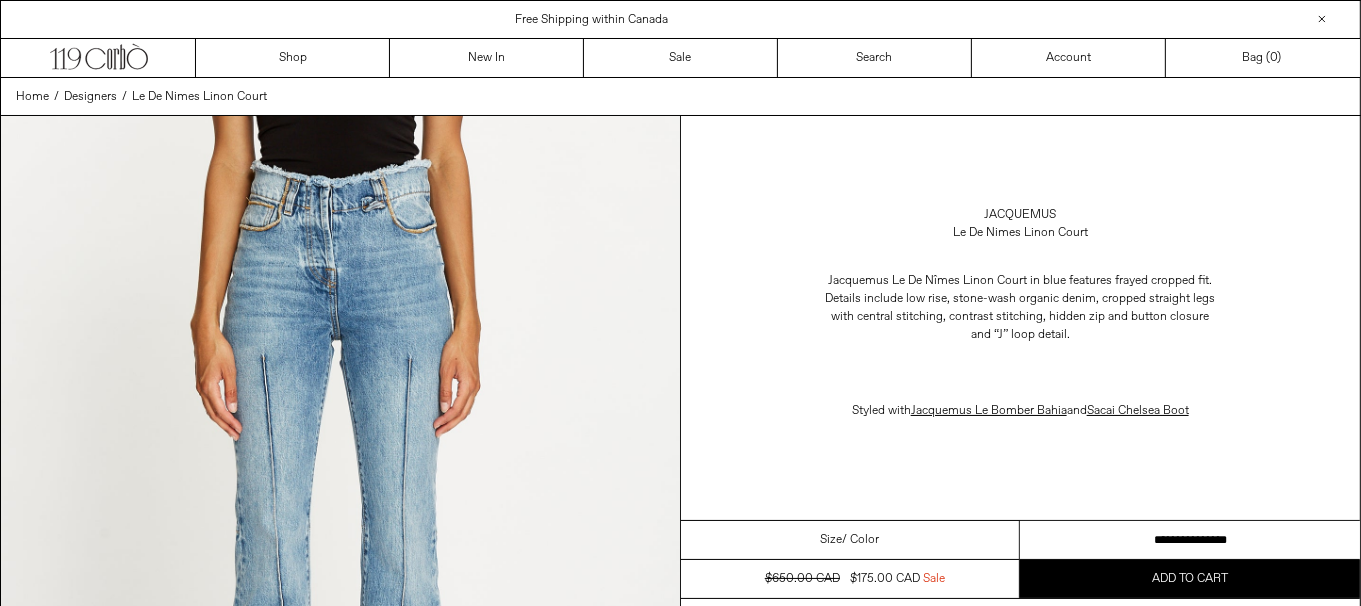 click on "**********" at bounding box center [1190, 540] 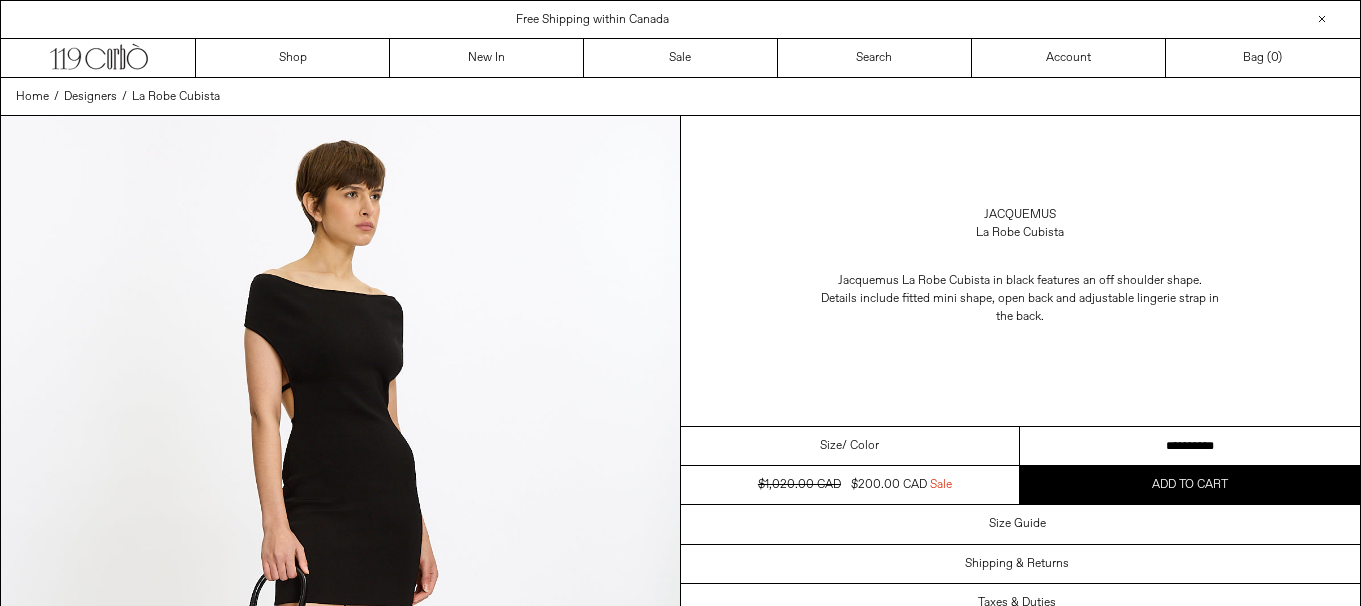 click on "**********" at bounding box center [1190, 446] 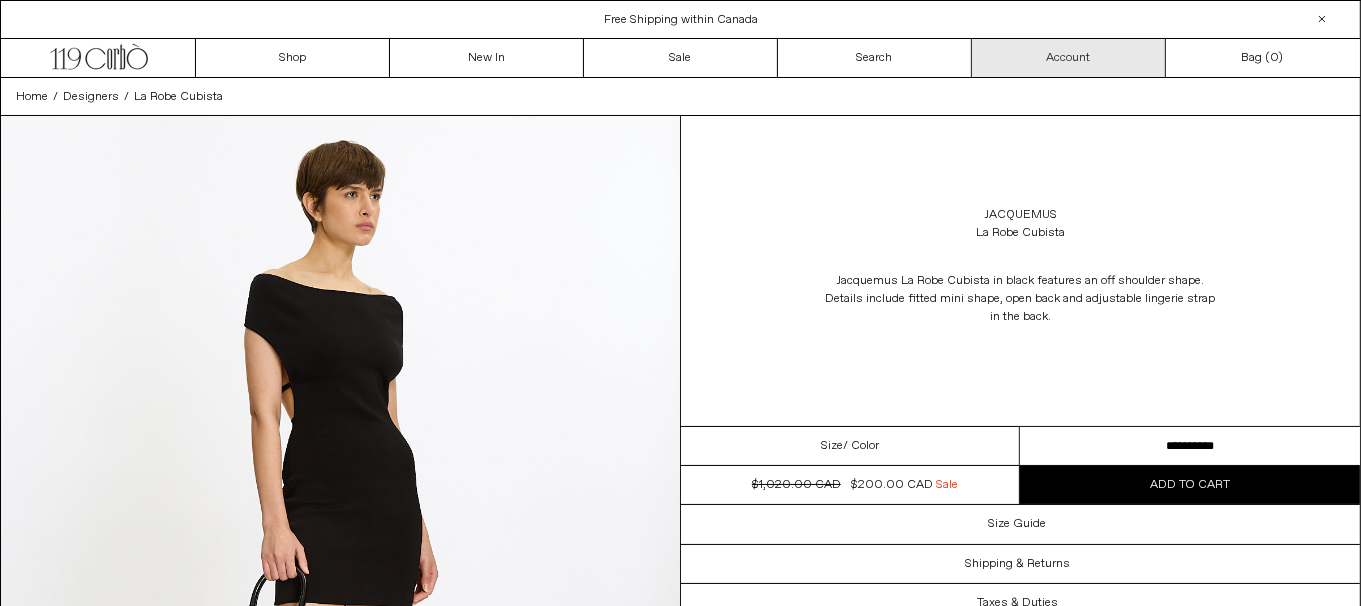 scroll, scrollTop: 0, scrollLeft: 0, axis: both 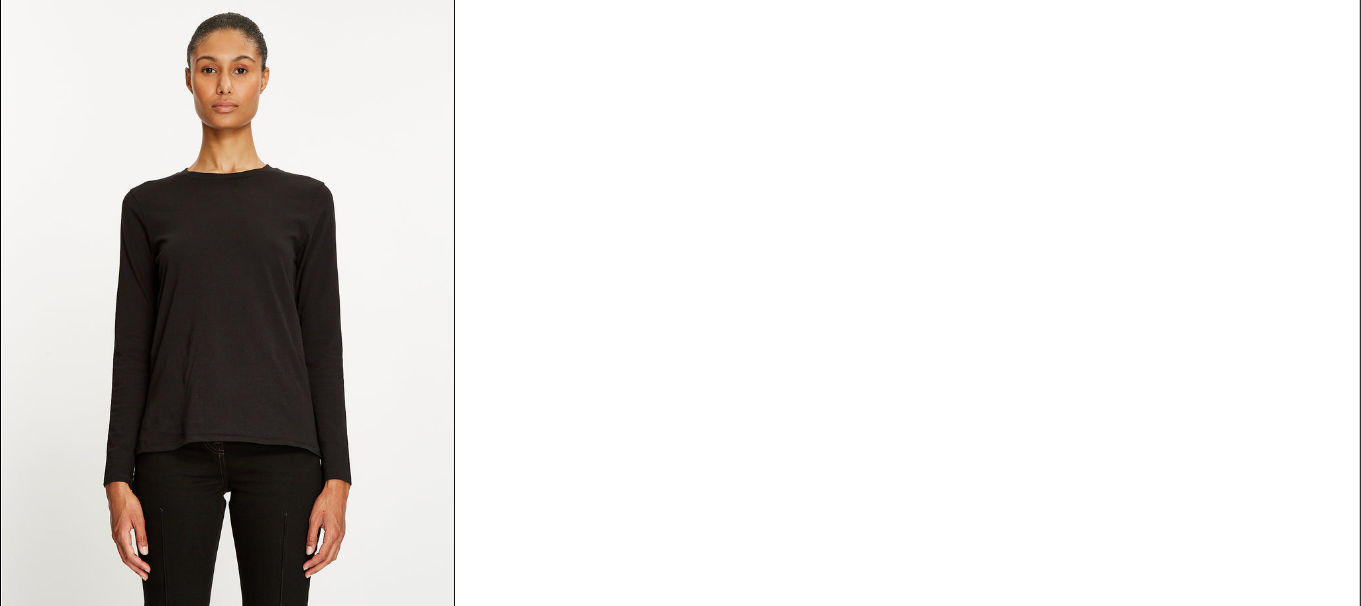 click at bounding box center (1134, -403) 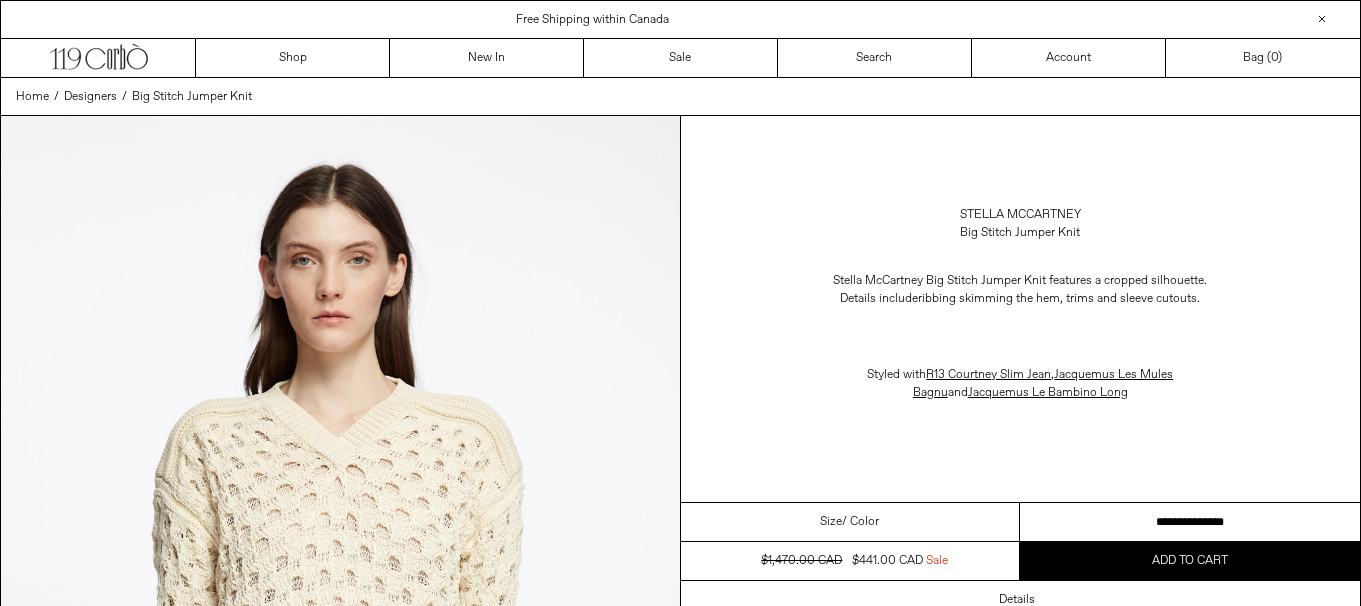 scroll, scrollTop: 0, scrollLeft: 0, axis: both 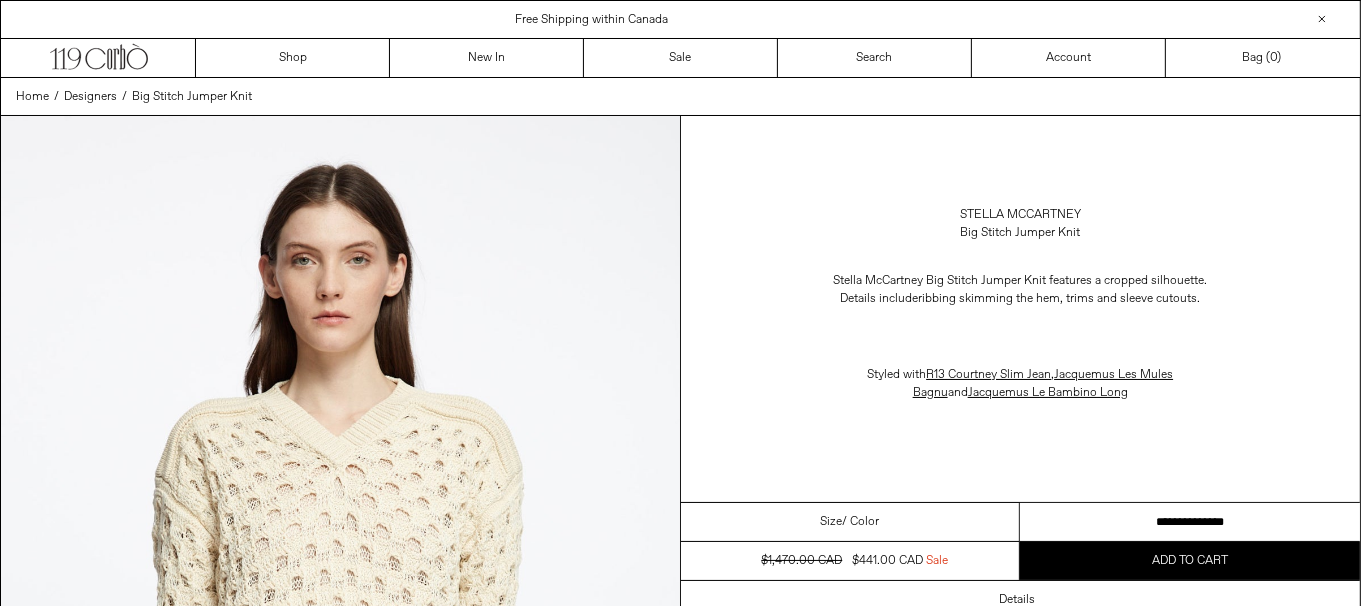 click on "**********" at bounding box center (1190, 522) 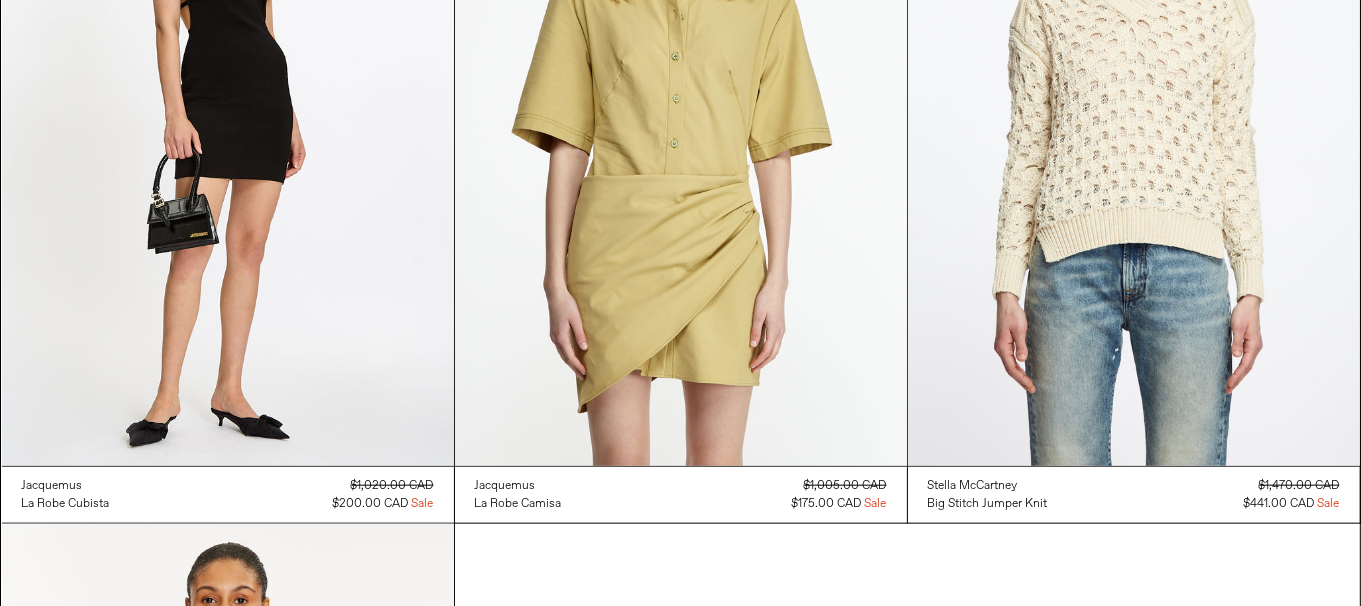 scroll, scrollTop: 2473, scrollLeft: 0, axis: vertical 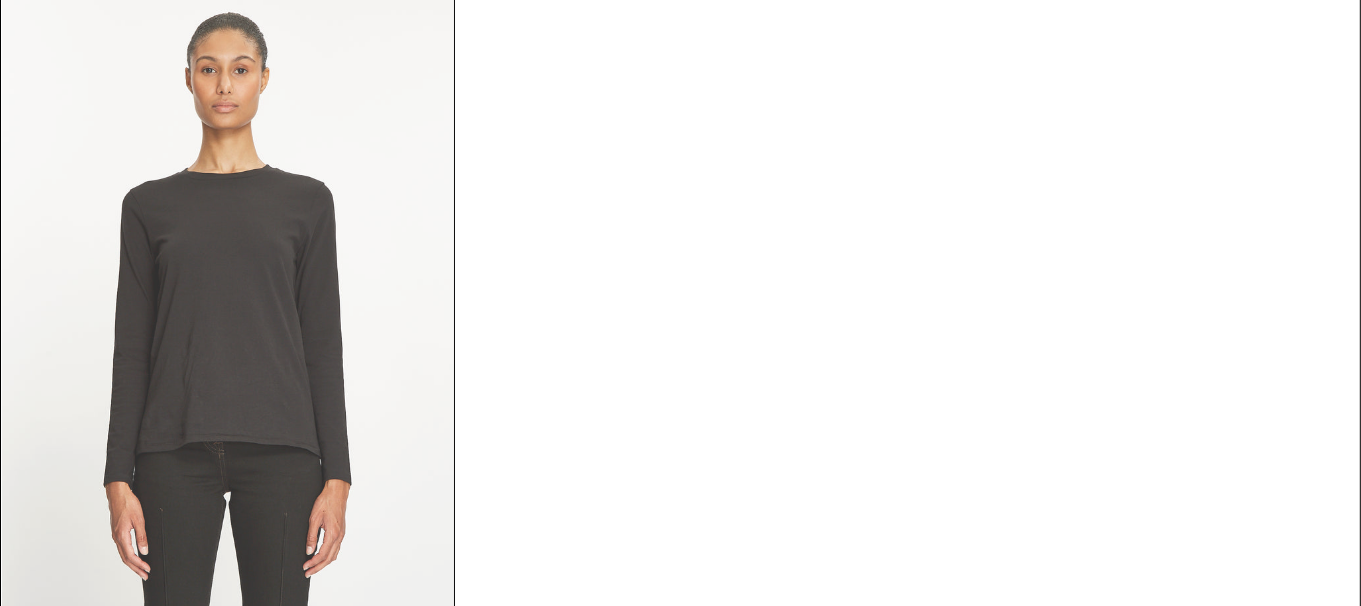 click at bounding box center (228, 333) 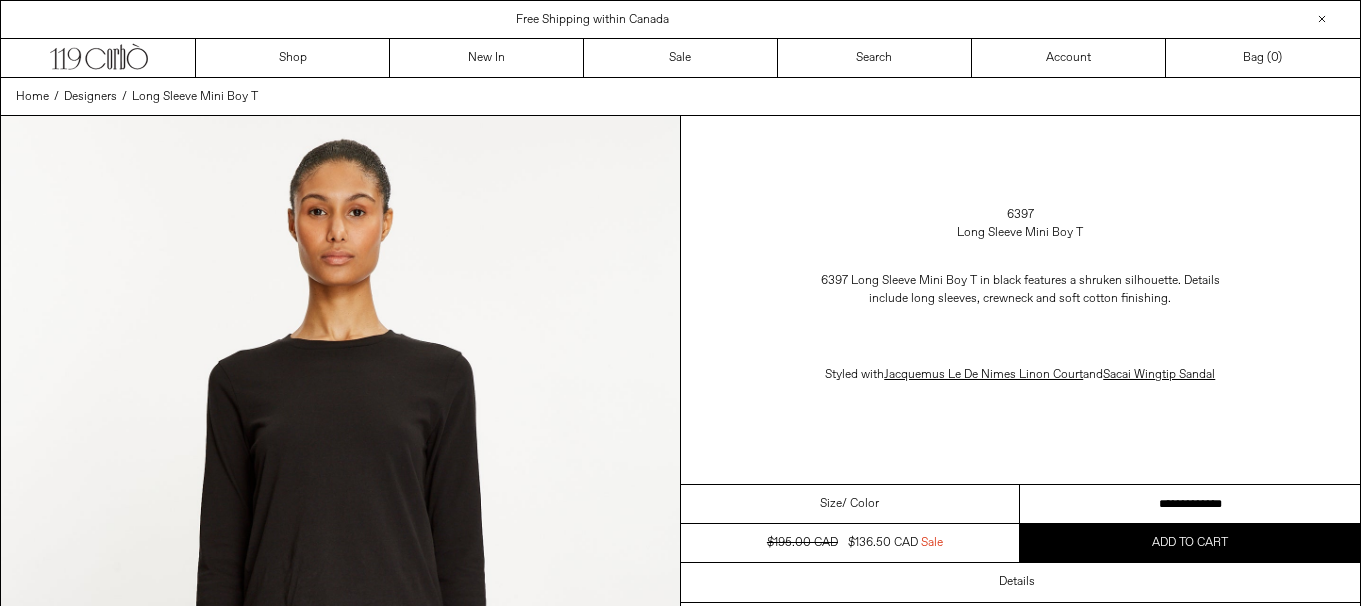 scroll, scrollTop: 0, scrollLeft: 0, axis: both 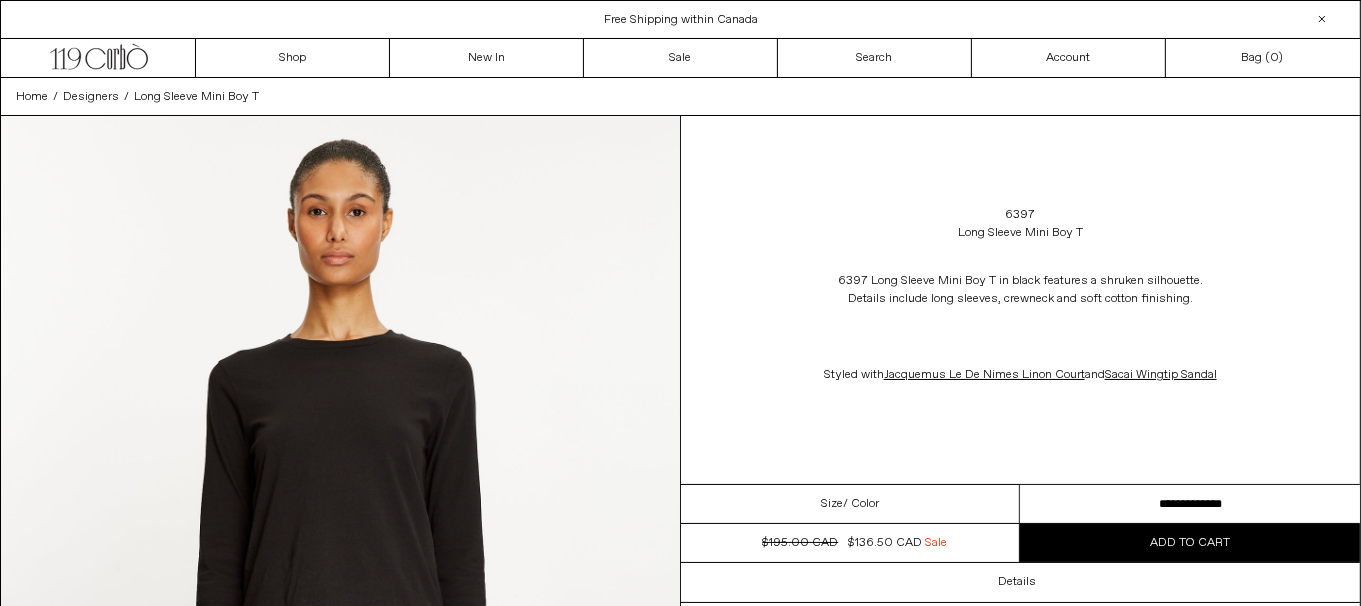 click on "**********" at bounding box center (1190, 504) 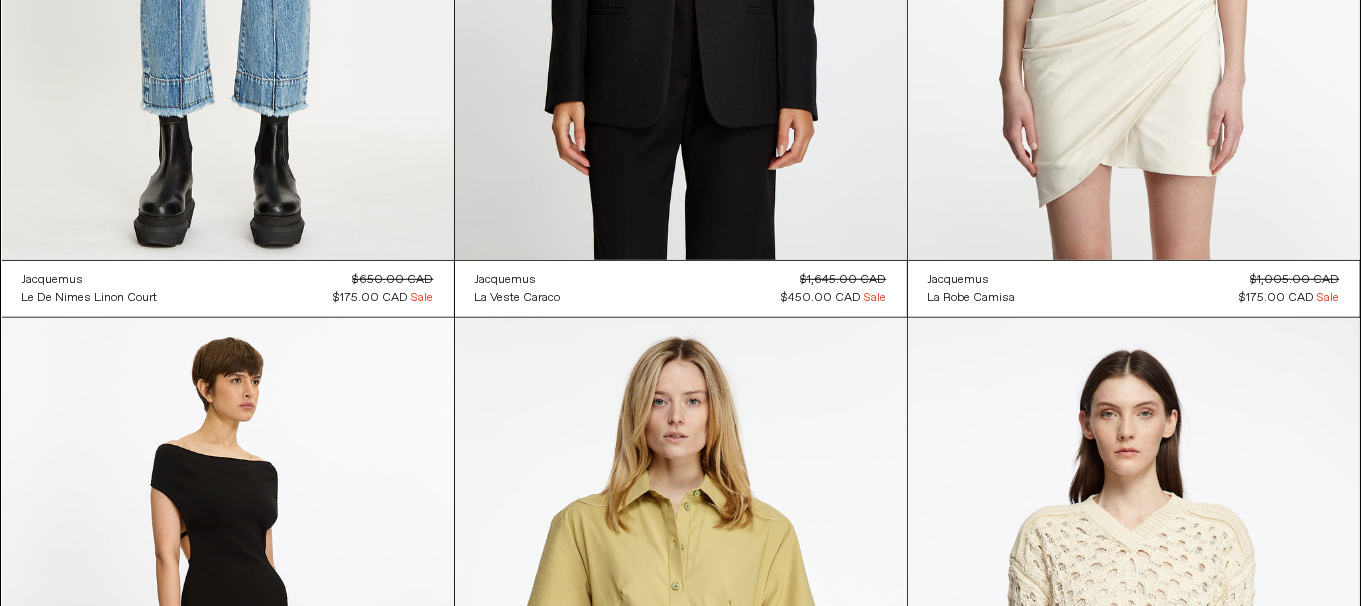 scroll, scrollTop: 174, scrollLeft: 0, axis: vertical 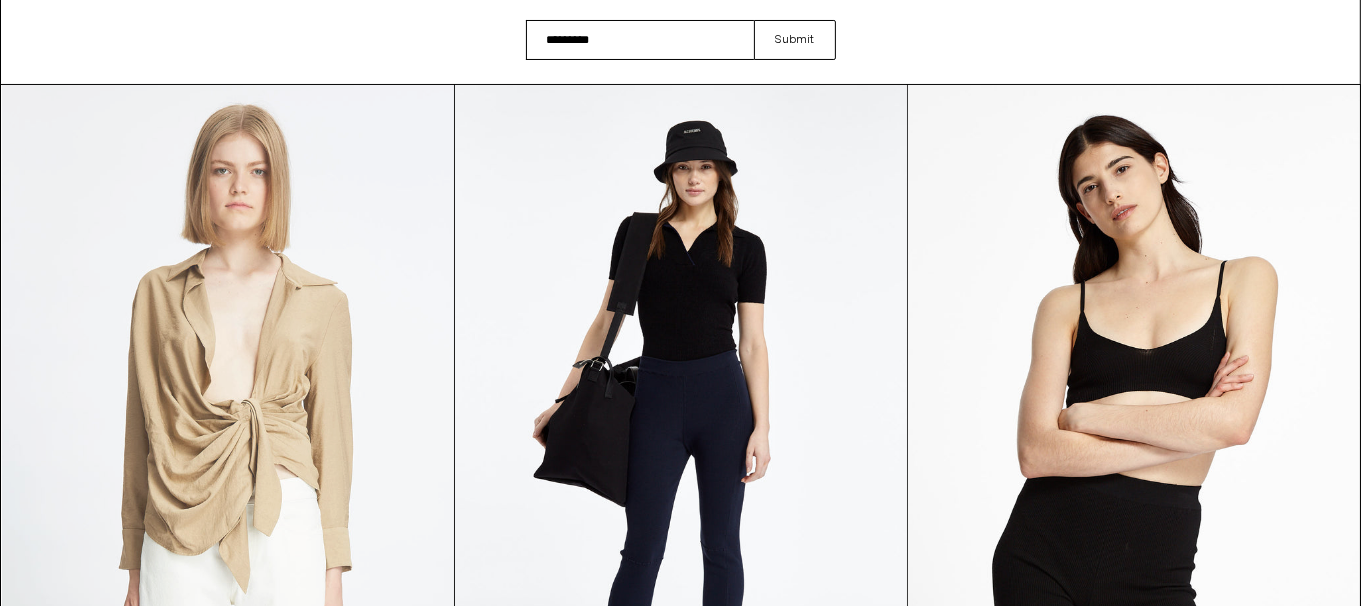 click at bounding box center [228, 424] 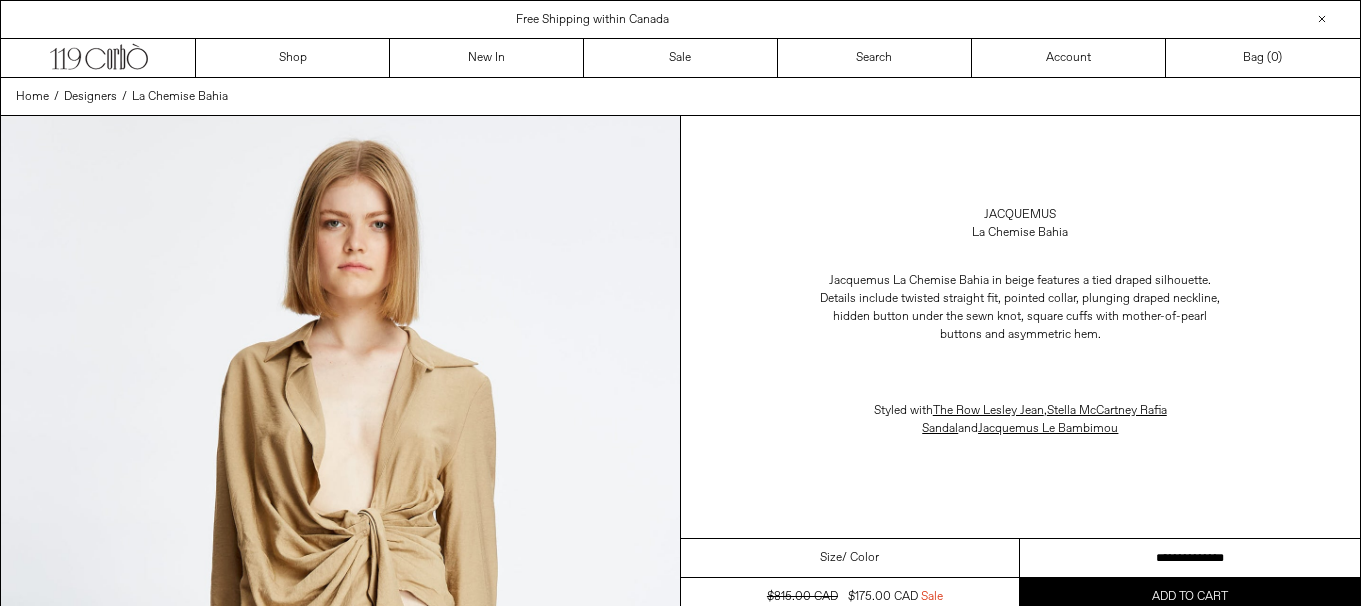 scroll, scrollTop: 0, scrollLeft: 0, axis: both 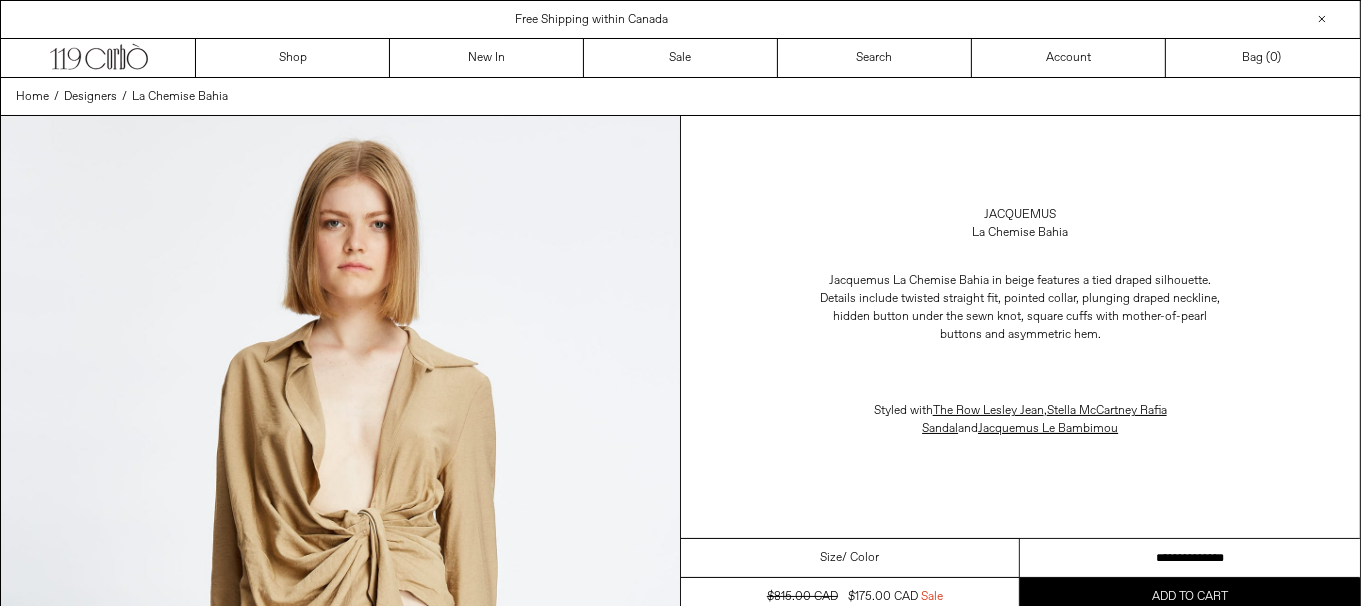 click on "**********" at bounding box center [1190, 558] 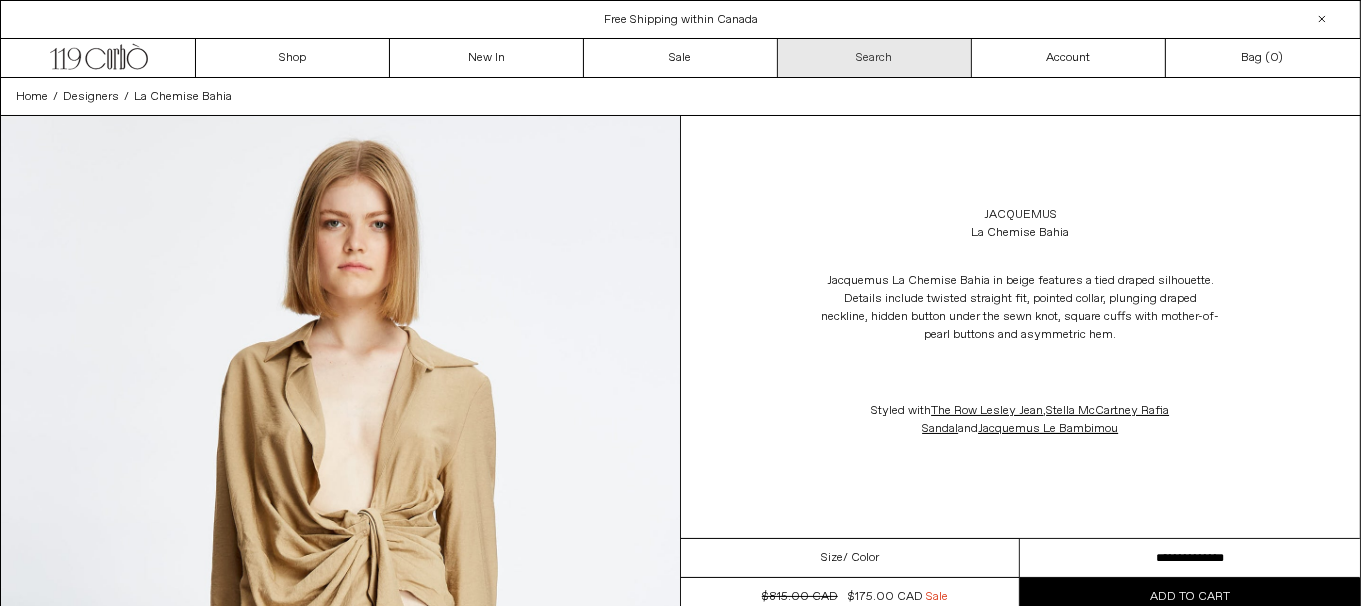 click on "Search" at bounding box center (875, 58) 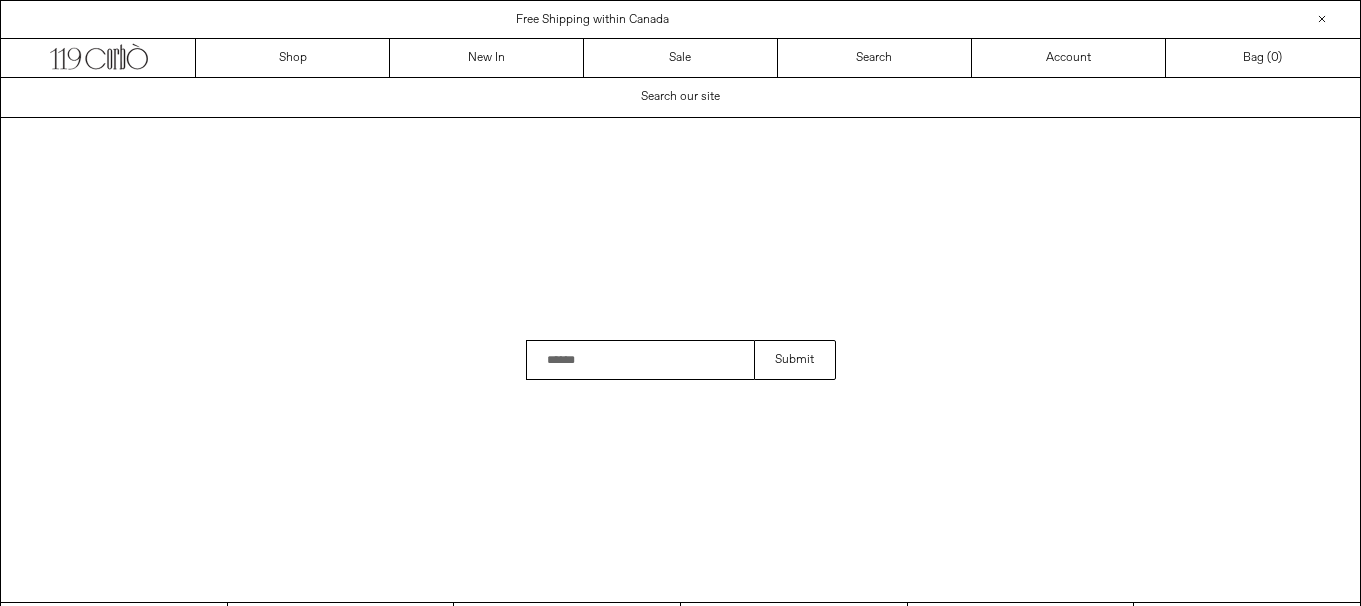 scroll, scrollTop: 0, scrollLeft: 0, axis: both 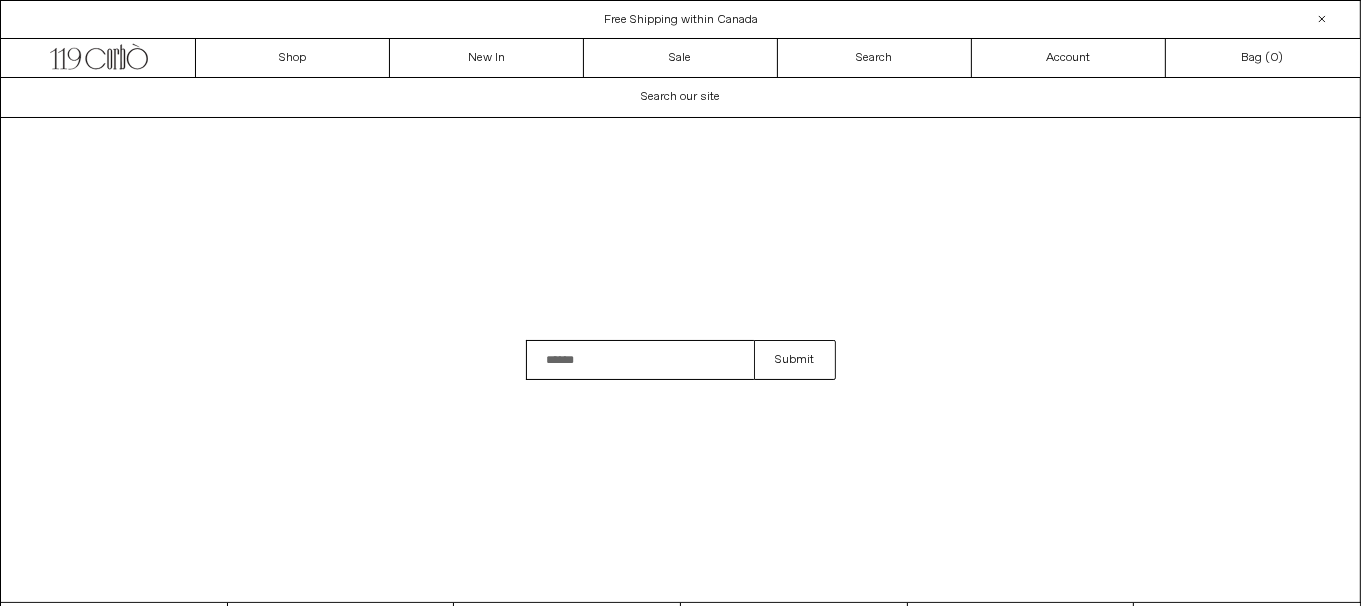 click at bounding box center (640, 360) 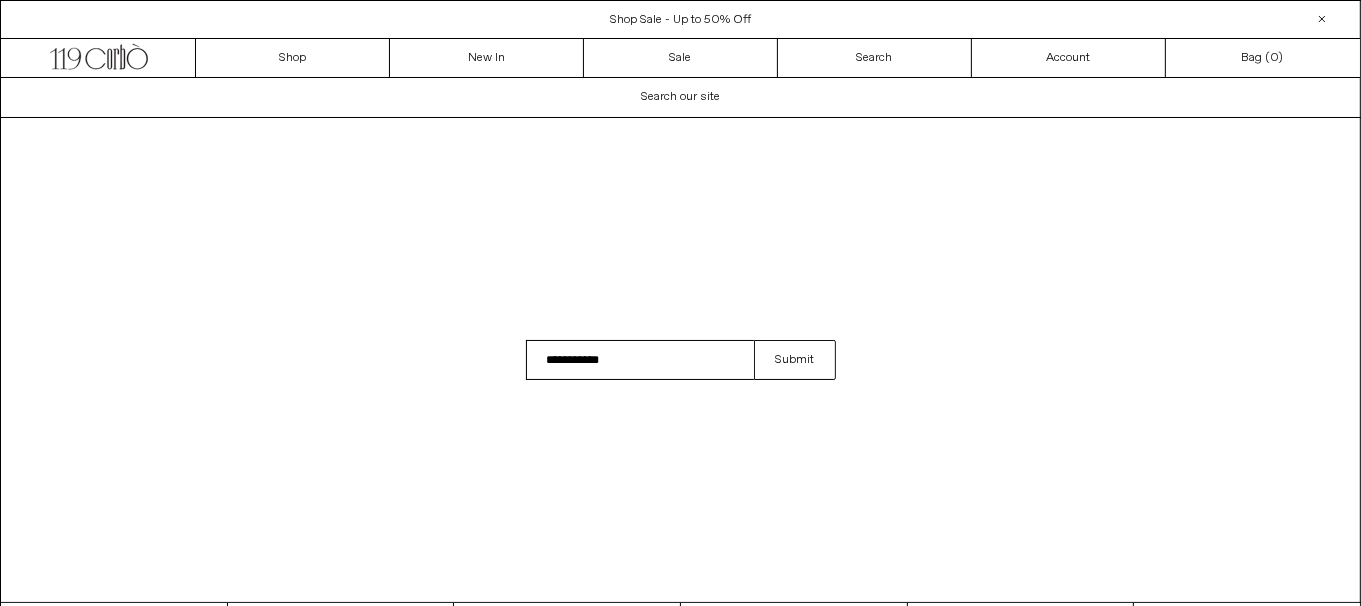 type on "**********" 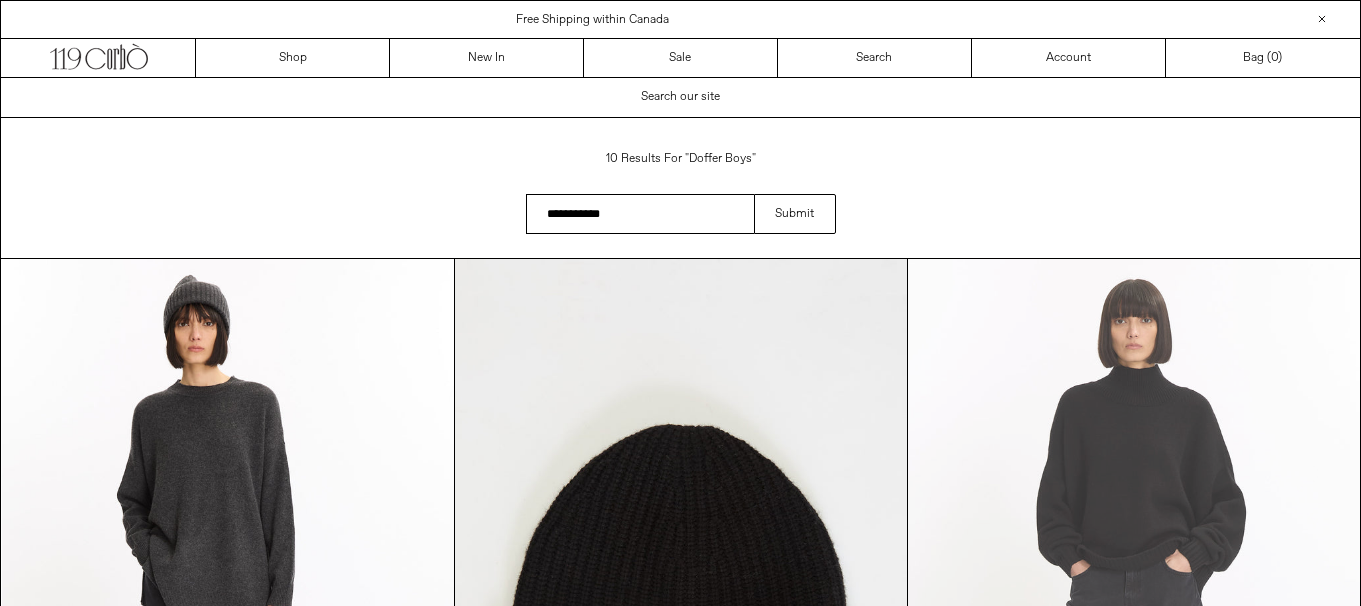 scroll, scrollTop: 0, scrollLeft: 0, axis: both 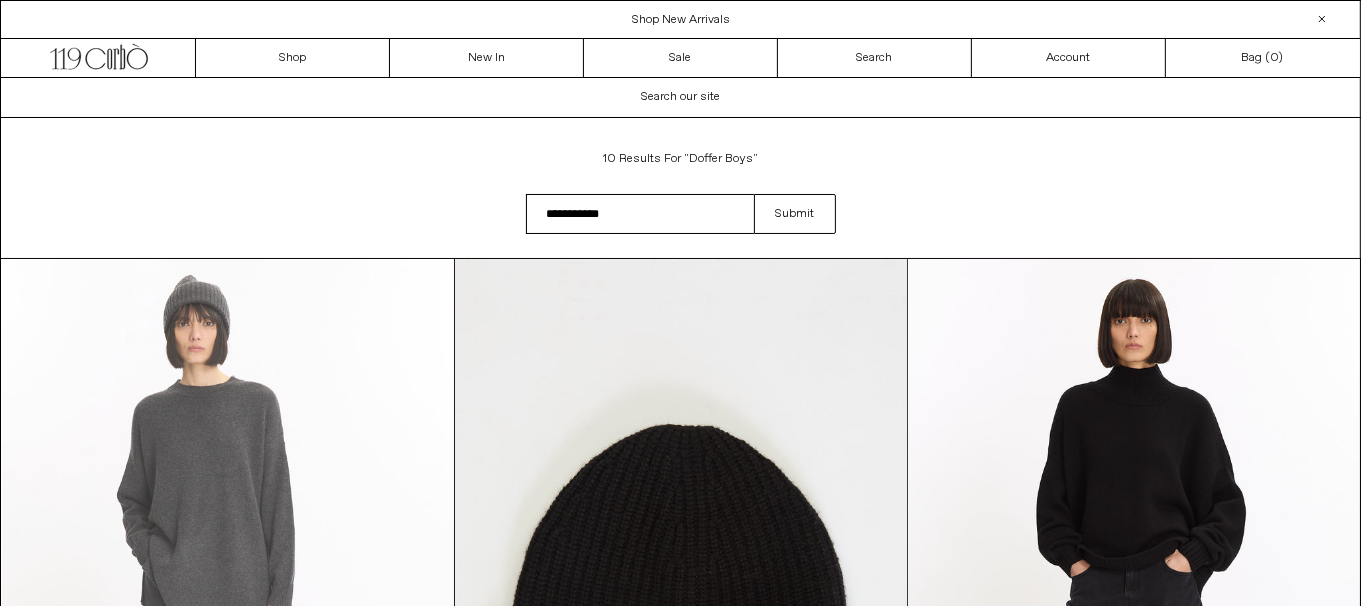 click at bounding box center [228, 598] 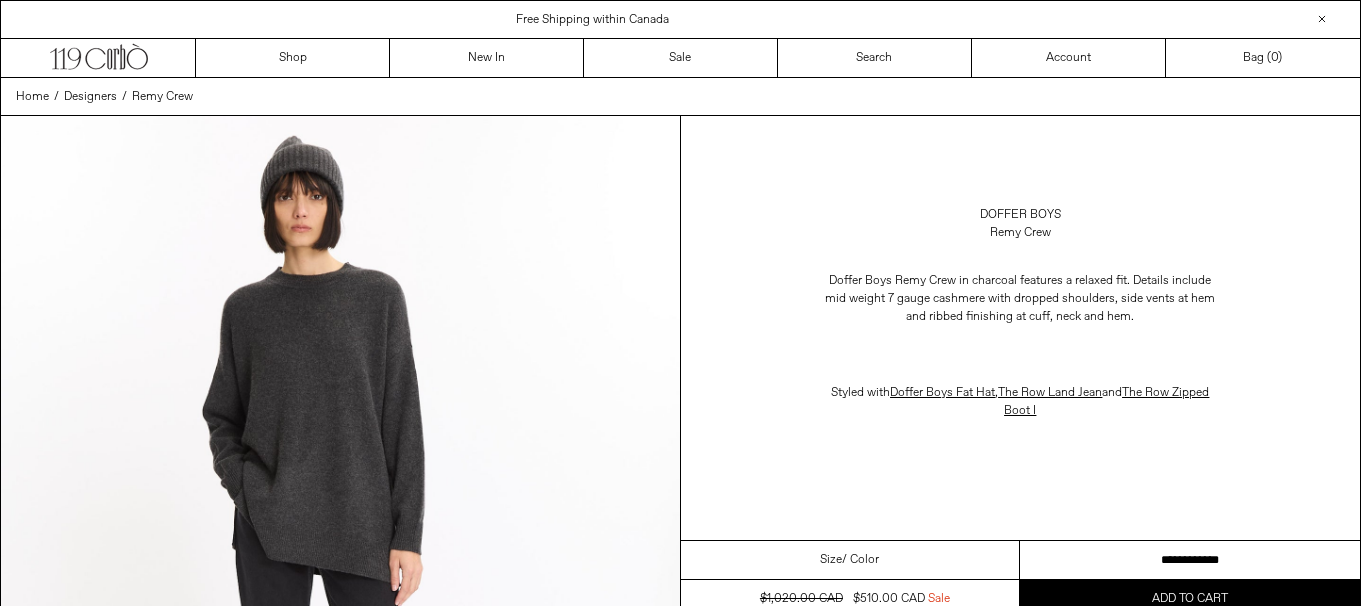 scroll, scrollTop: 0, scrollLeft: 0, axis: both 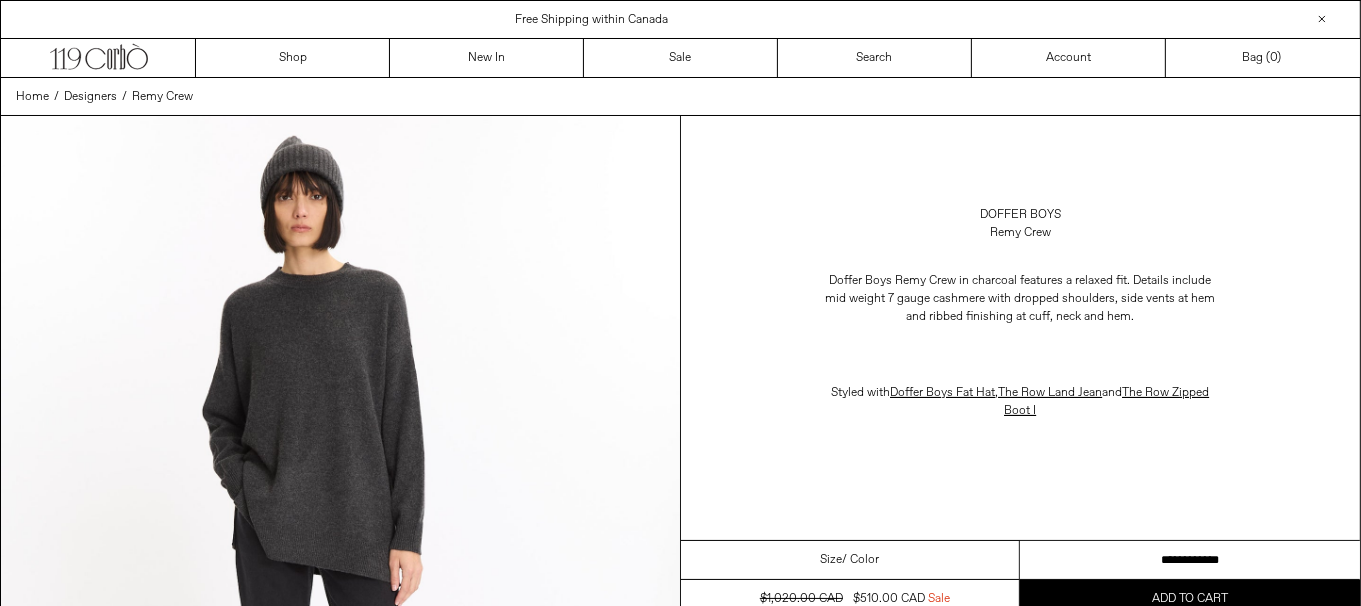 drag, startPoint x: 0, startPoint y: 0, endPoint x: 1141, endPoint y: 552, distance: 1267.5114 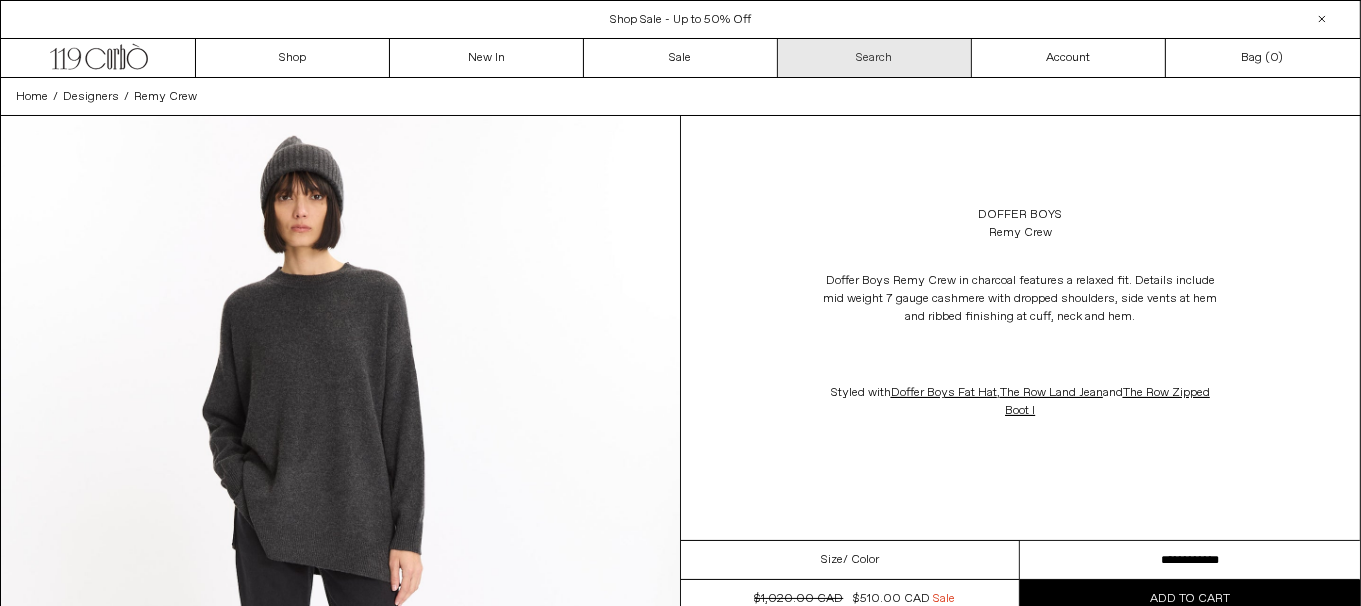 scroll, scrollTop: 0, scrollLeft: 0, axis: both 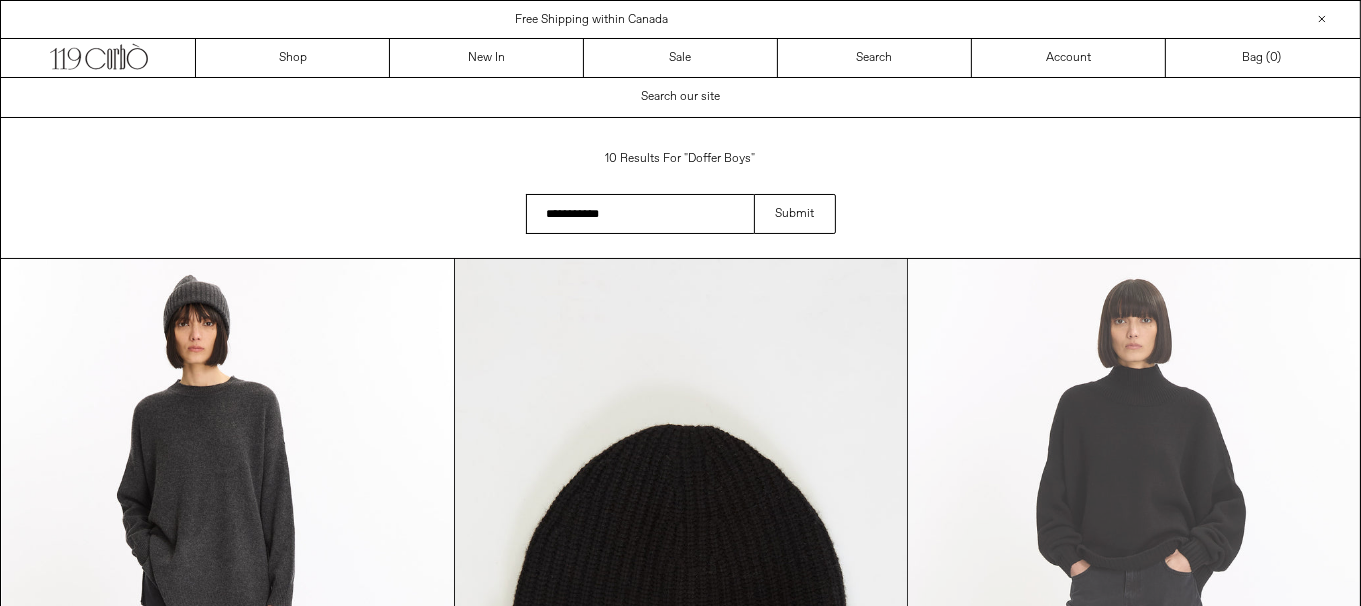 click at bounding box center [1134, 598] 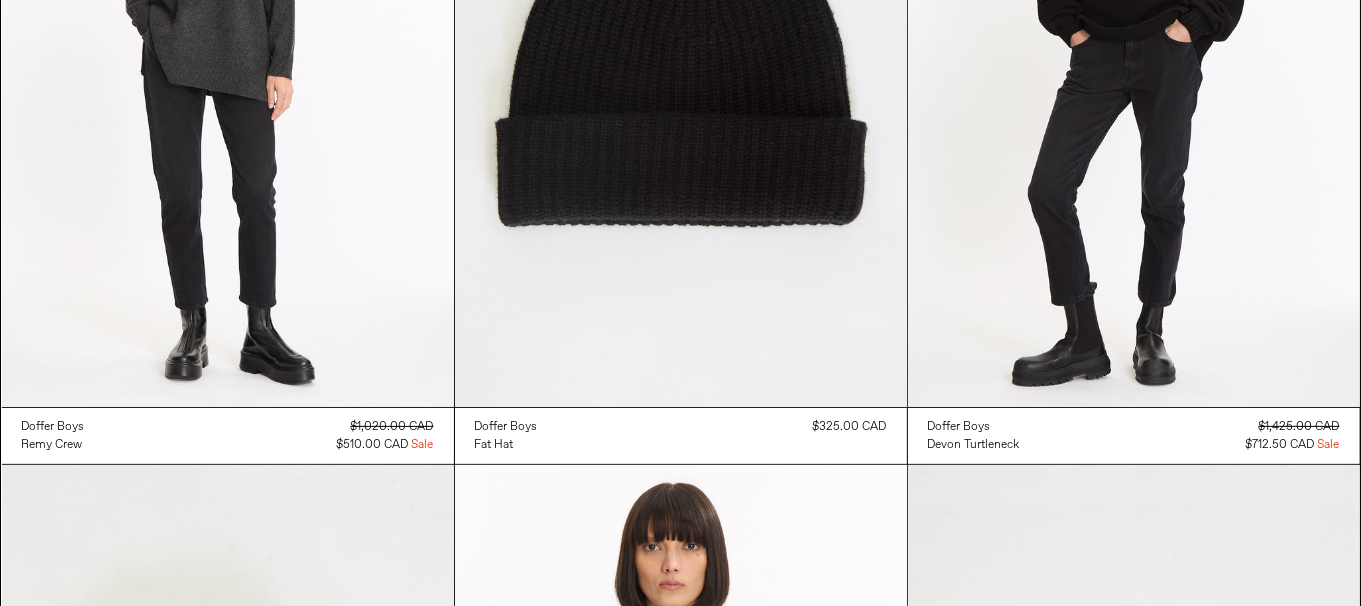 scroll, scrollTop: 1060, scrollLeft: 0, axis: vertical 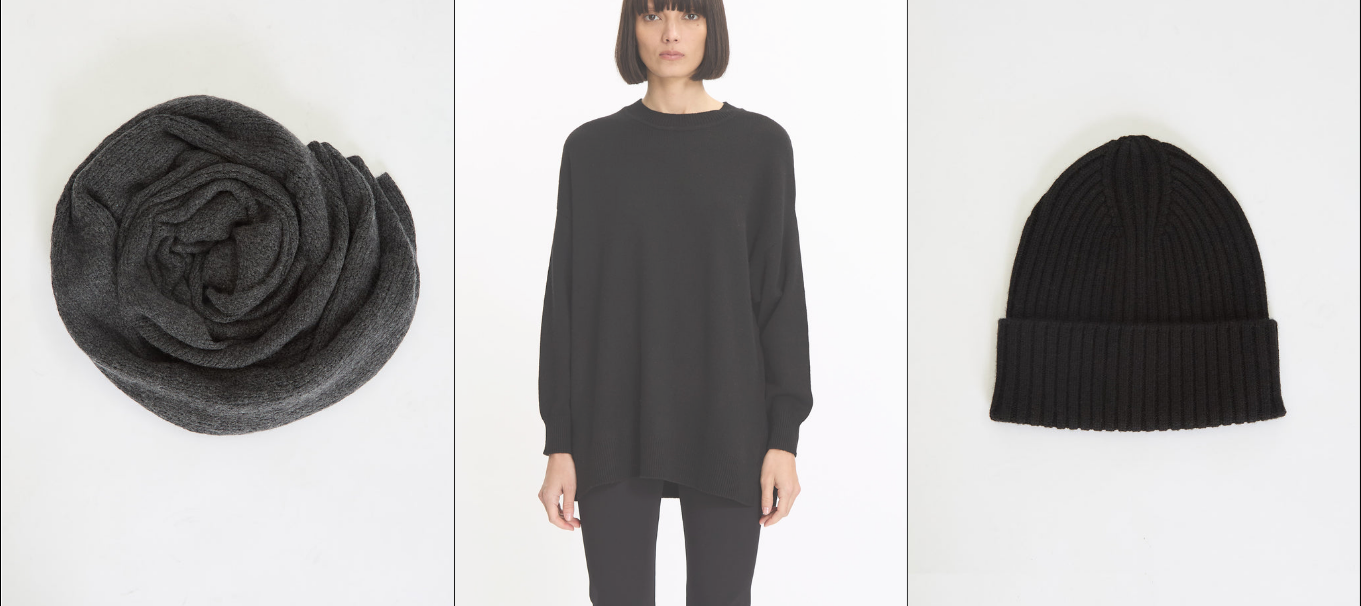 click at bounding box center (681, 274) 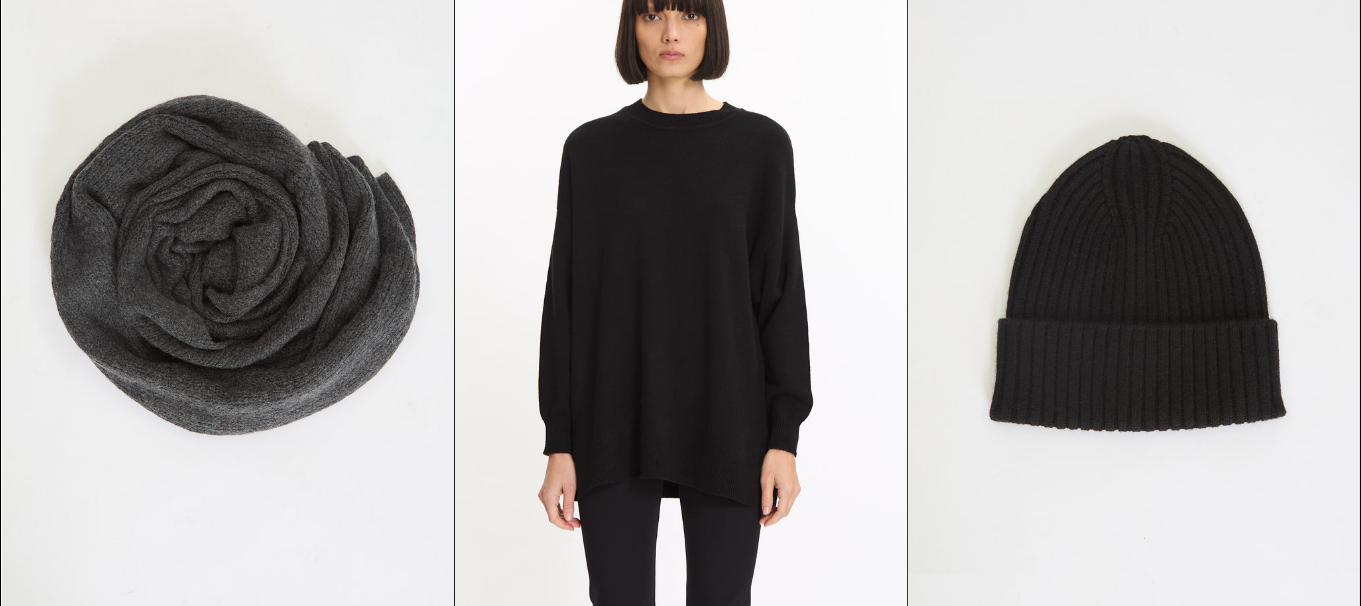 scroll, scrollTop: 1590, scrollLeft: 0, axis: vertical 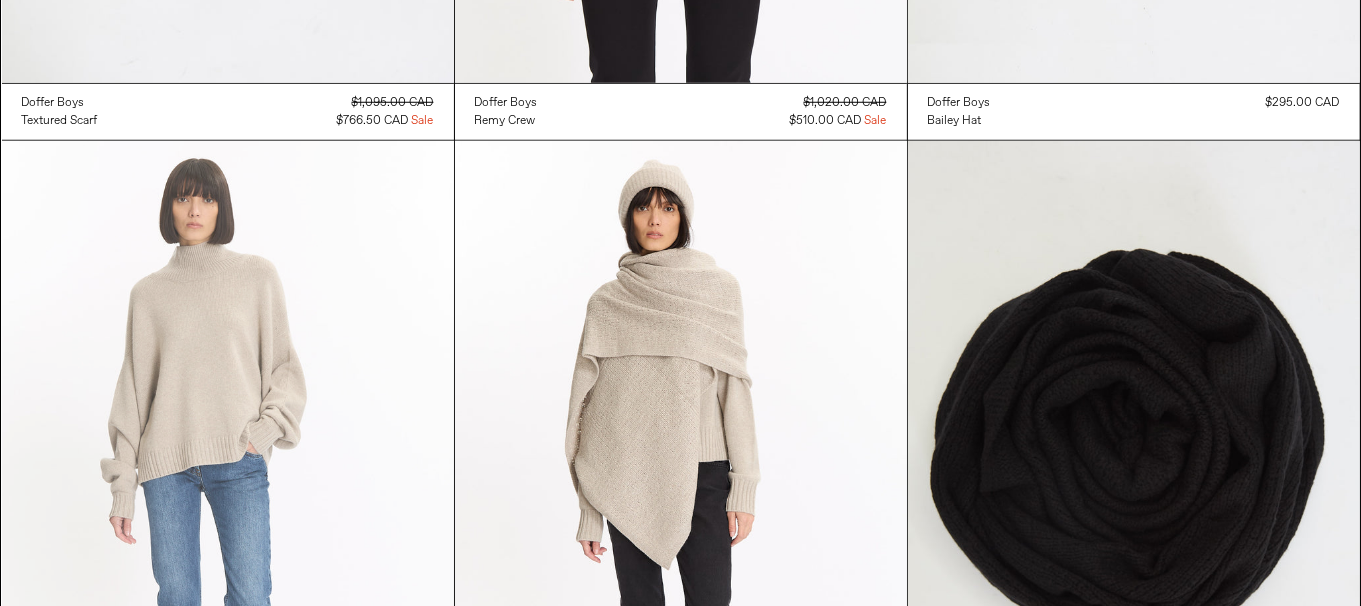 click at bounding box center (228, 480) 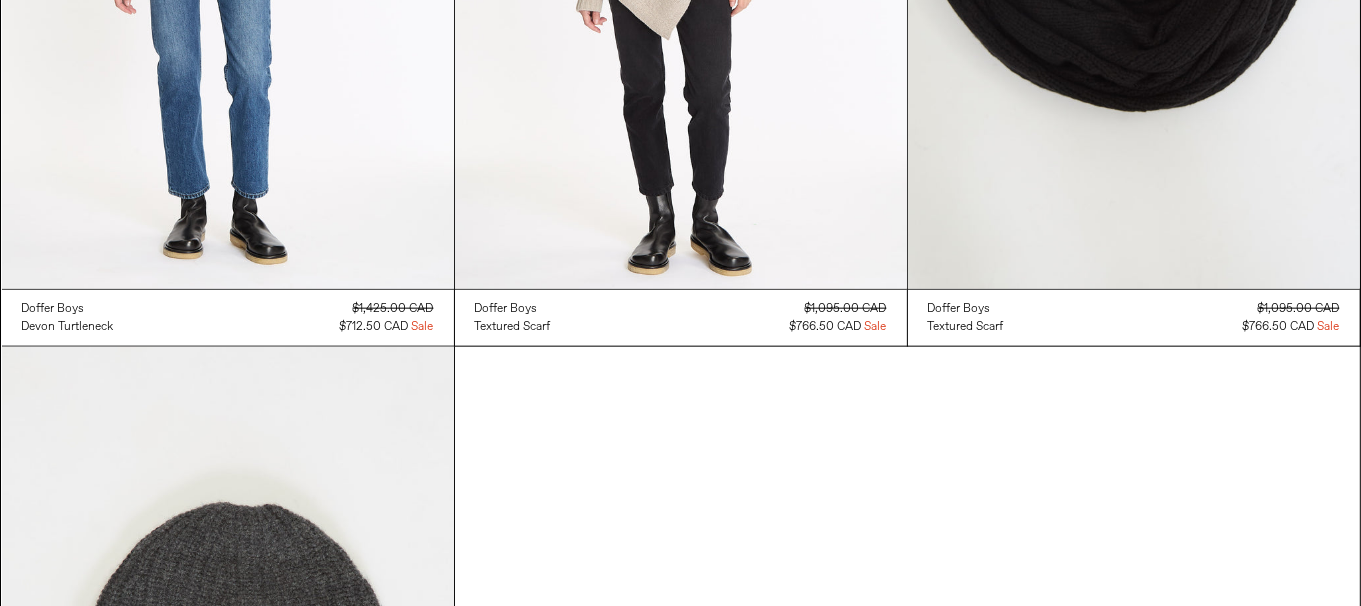 scroll, scrollTop: 2650, scrollLeft: 0, axis: vertical 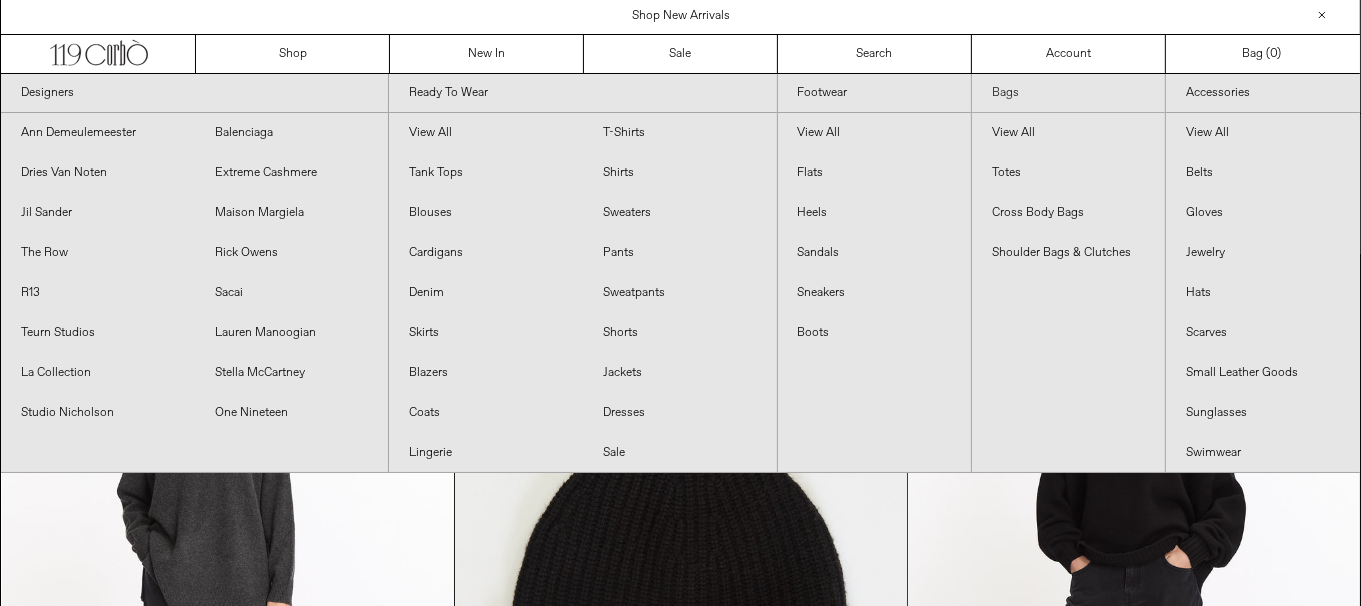 click on "Bags" at bounding box center [1068, 93] 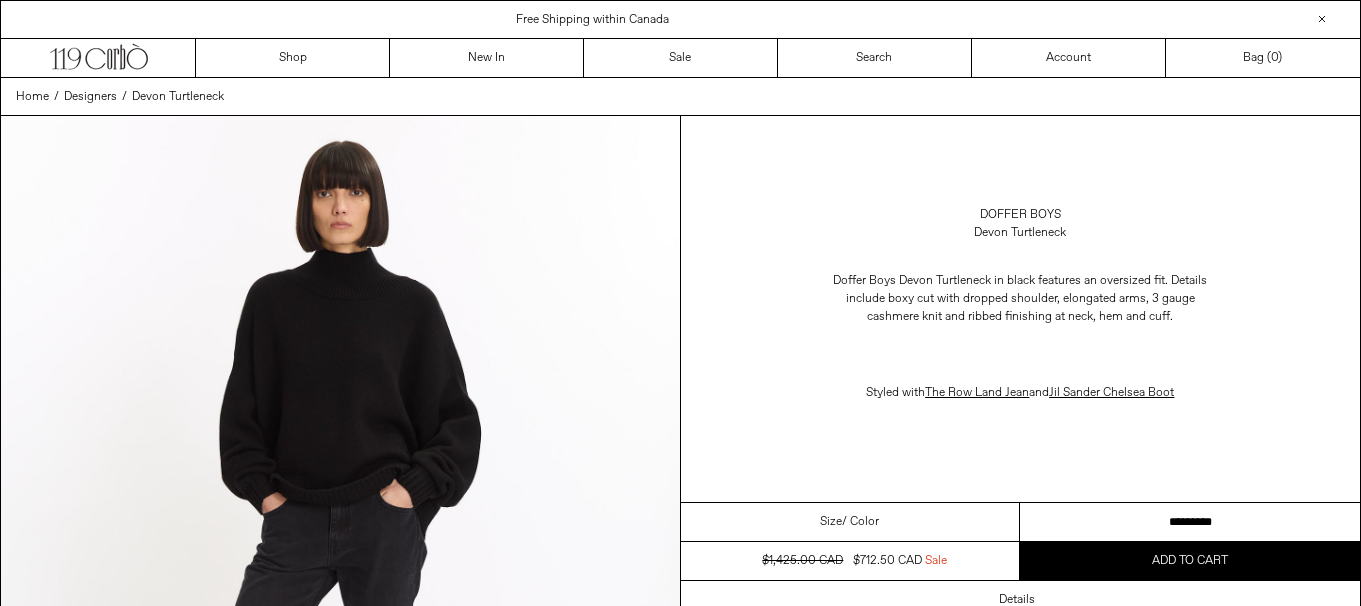scroll, scrollTop: 0, scrollLeft: 0, axis: both 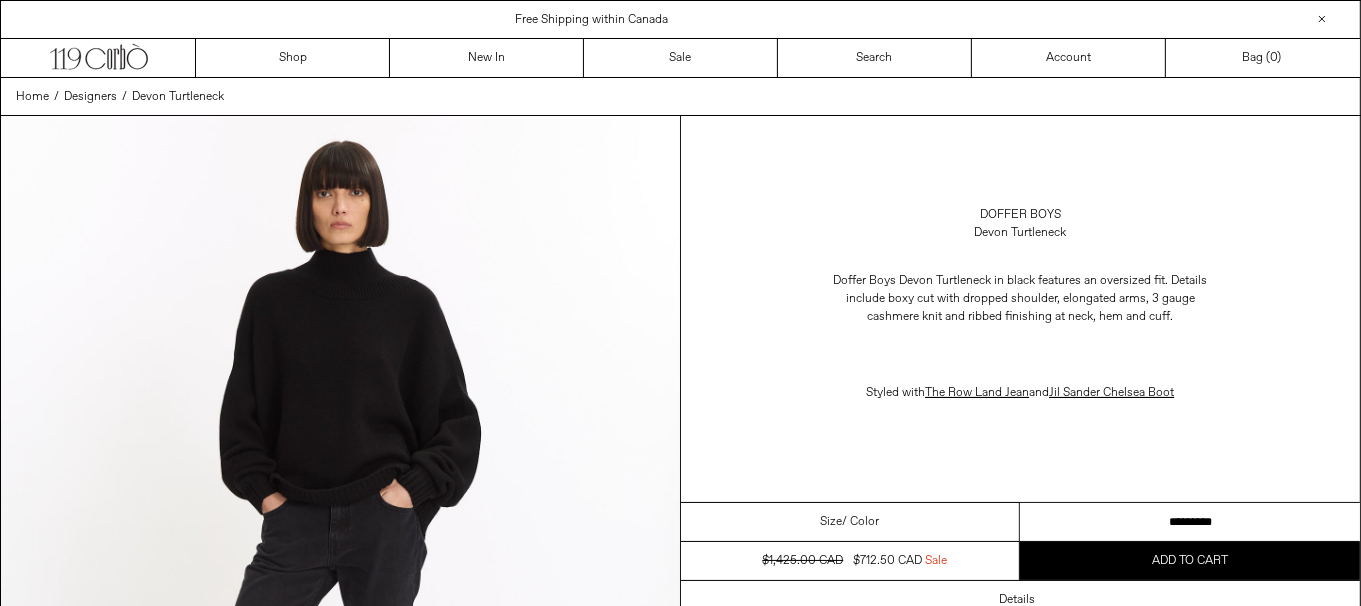 click on "**********" at bounding box center [1190, 522] 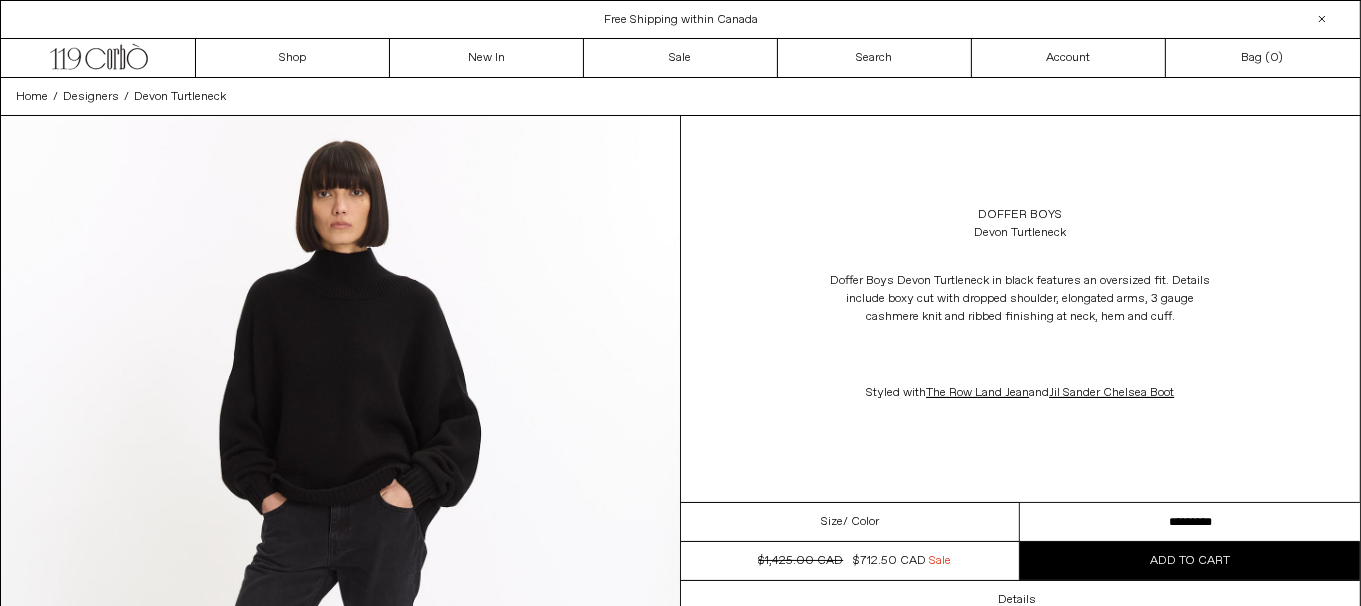scroll, scrollTop: 0, scrollLeft: 0, axis: both 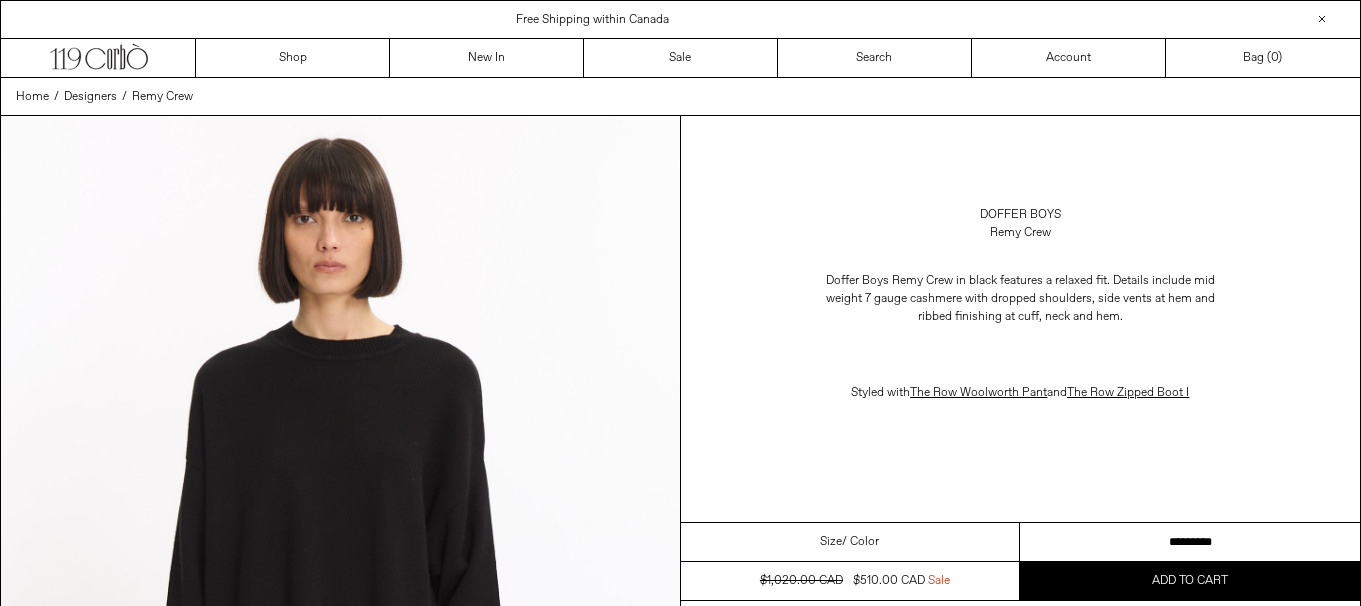 drag, startPoint x: 0, startPoint y: 0, endPoint x: 1072, endPoint y: 538, distance: 1199.4282 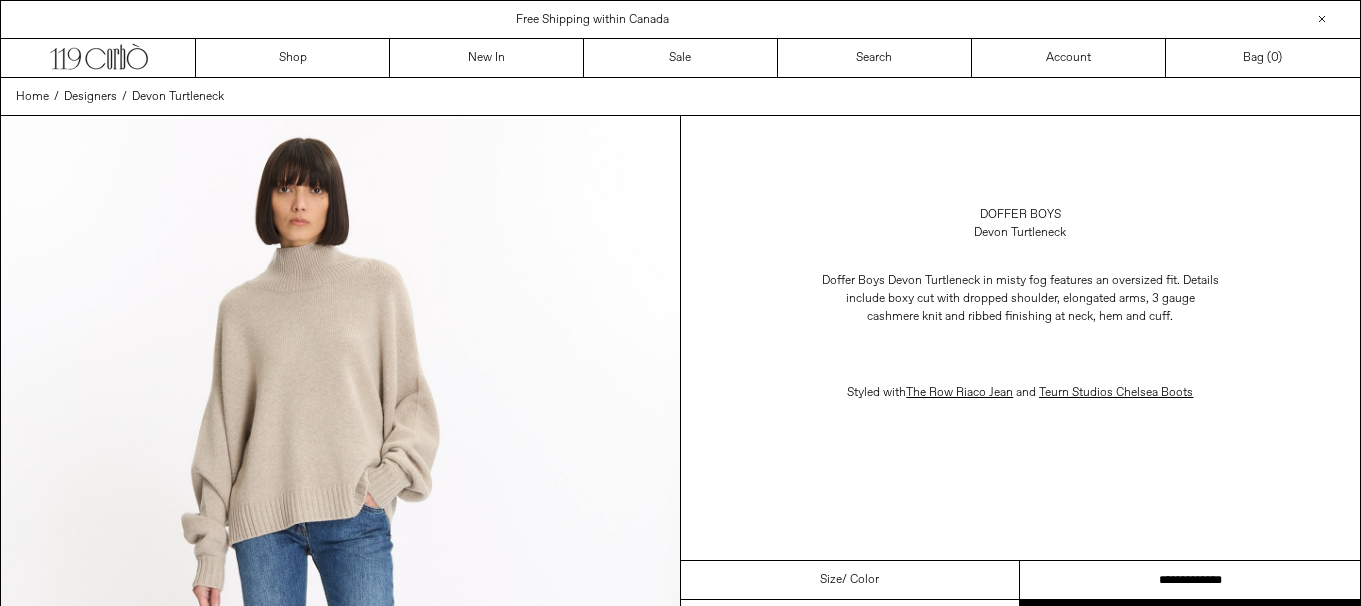 scroll, scrollTop: 0, scrollLeft: 0, axis: both 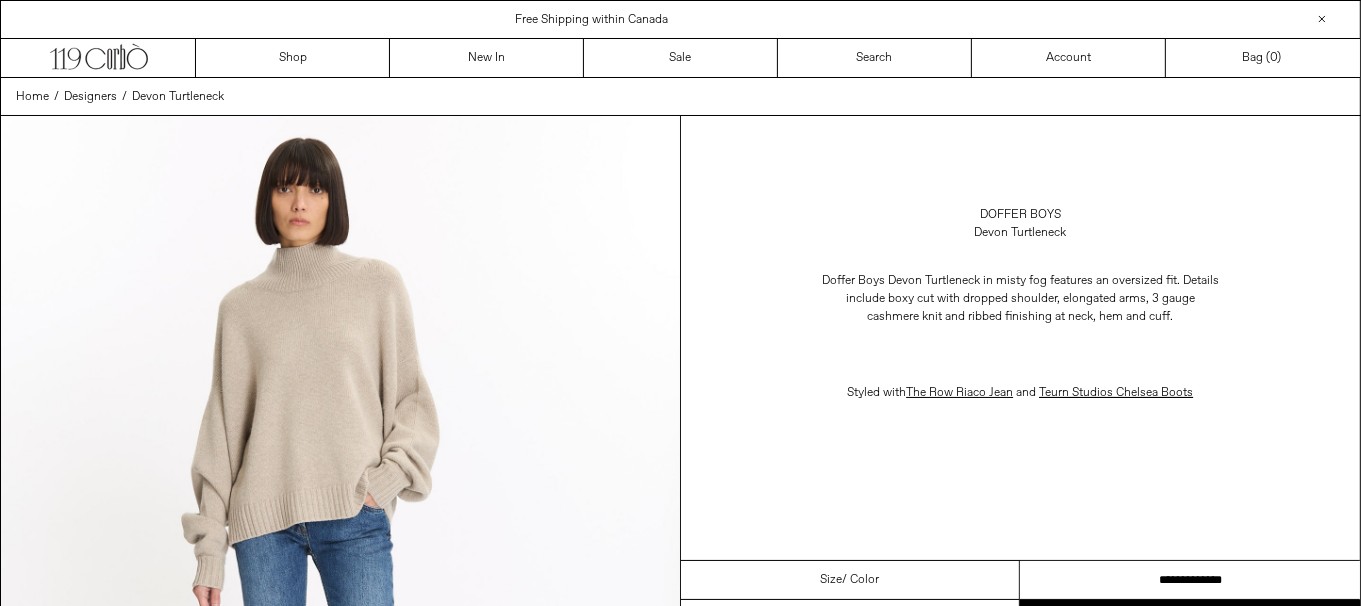 click on "**********" at bounding box center (1190, 580) 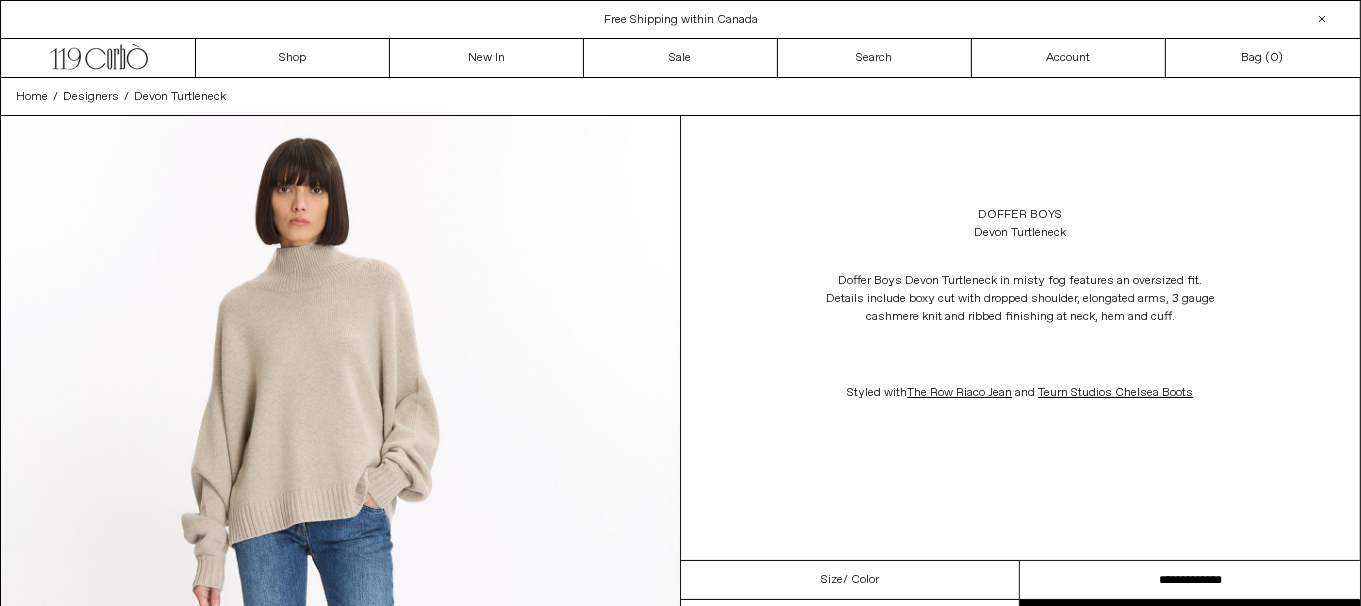scroll, scrollTop: 0, scrollLeft: 0, axis: both 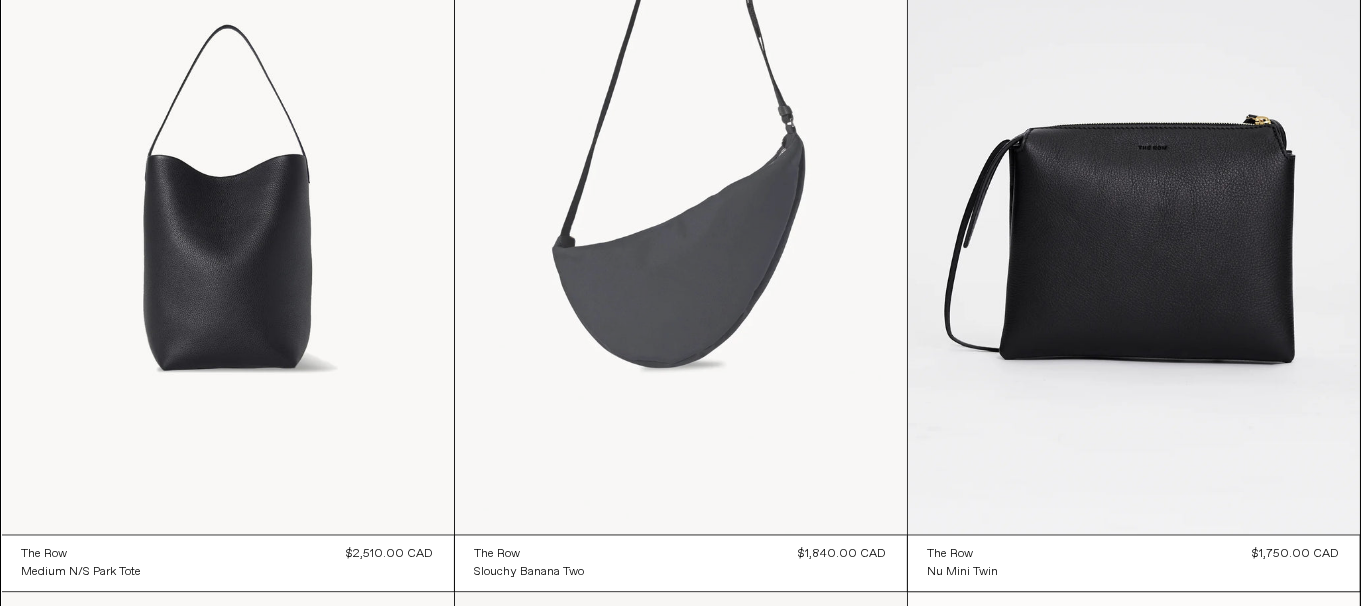 click at bounding box center (681, 195) 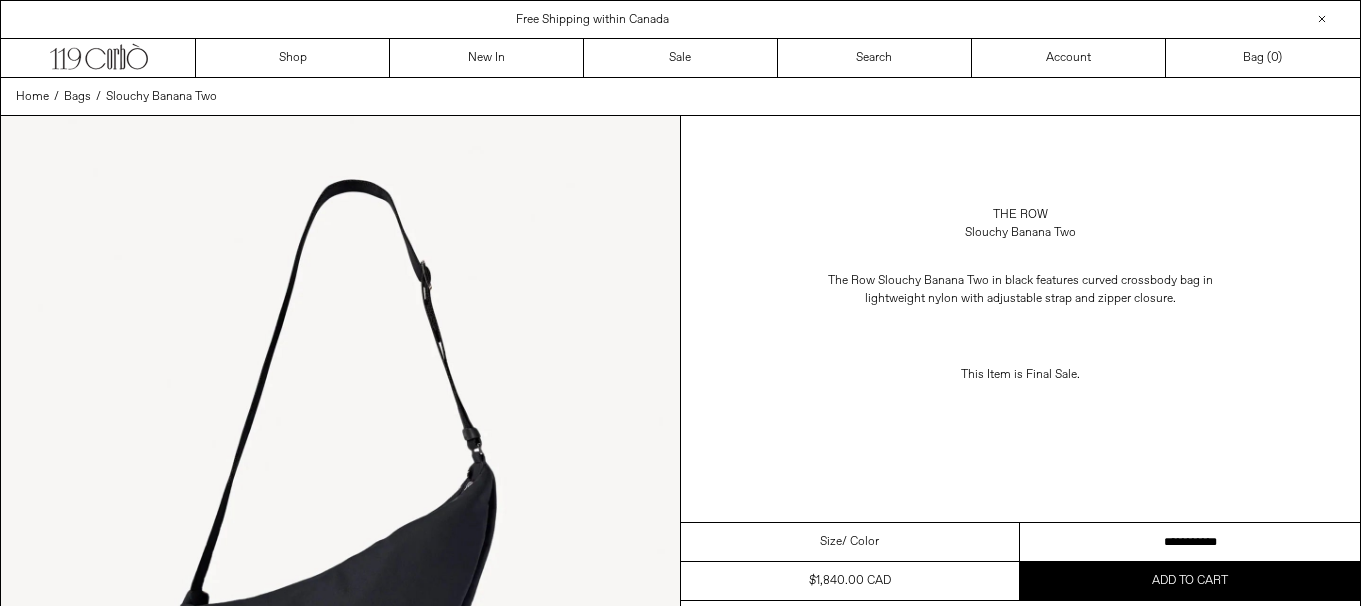 scroll, scrollTop: 0, scrollLeft: 0, axis: both 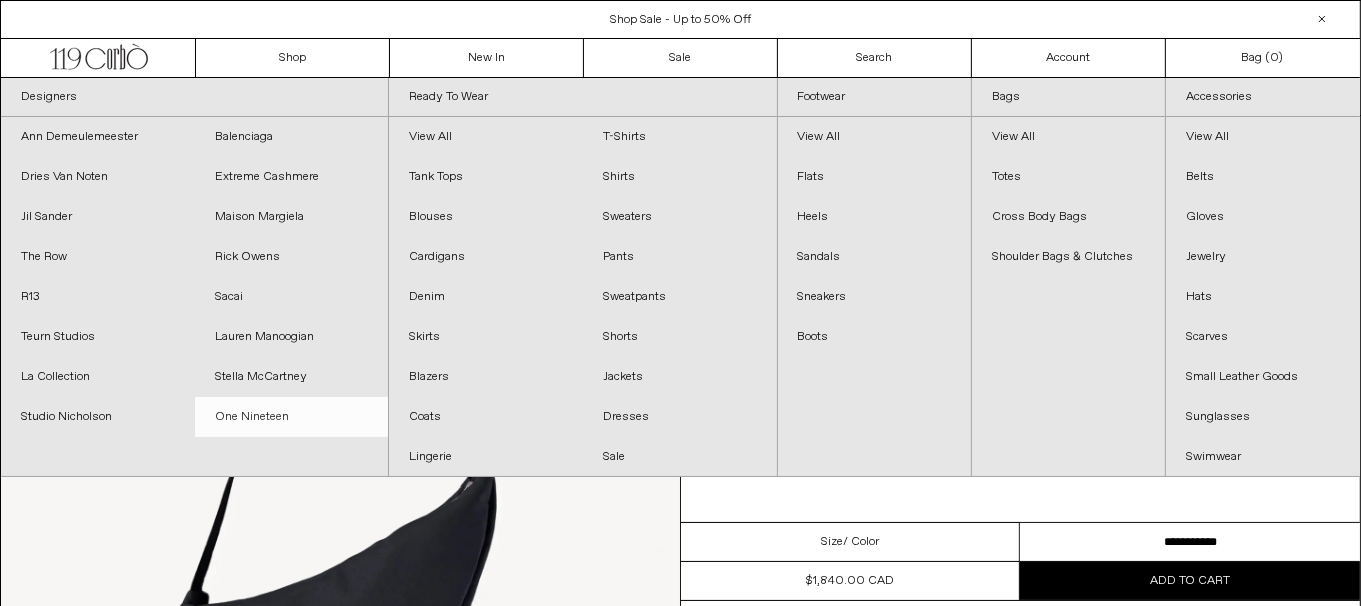 click on "One Nineteen" at bounding box center [292, 417] 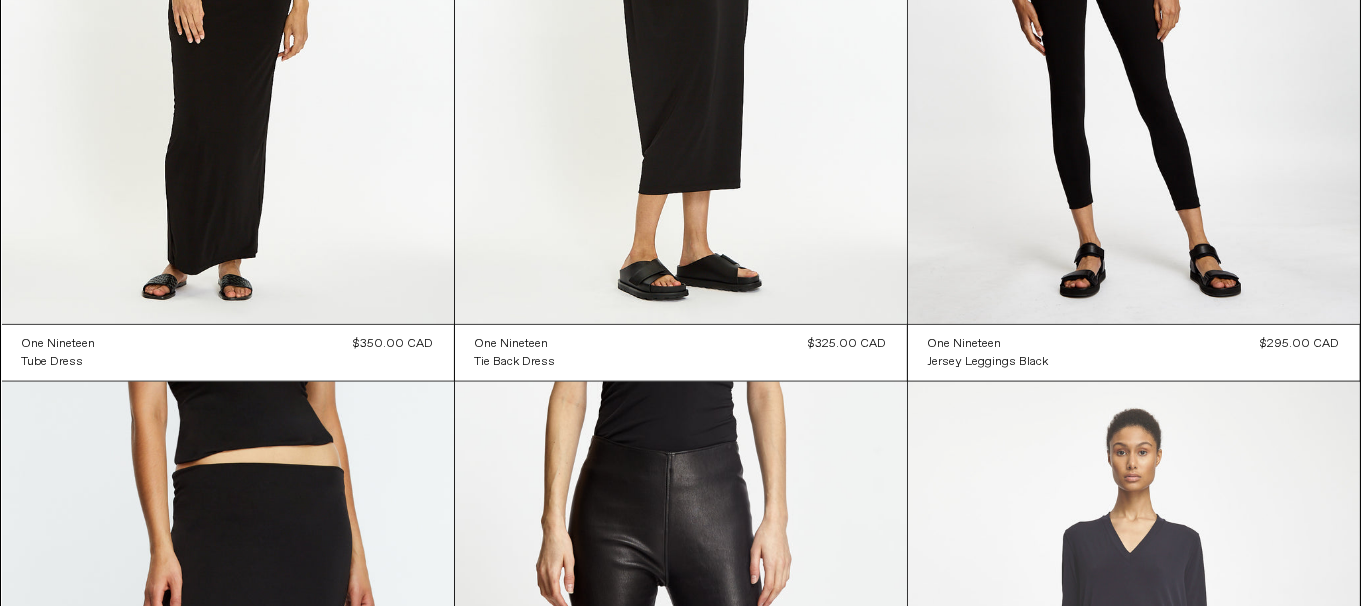 scroll, scrollTop: 1928, scrollLeft: 0, axis: vertical 